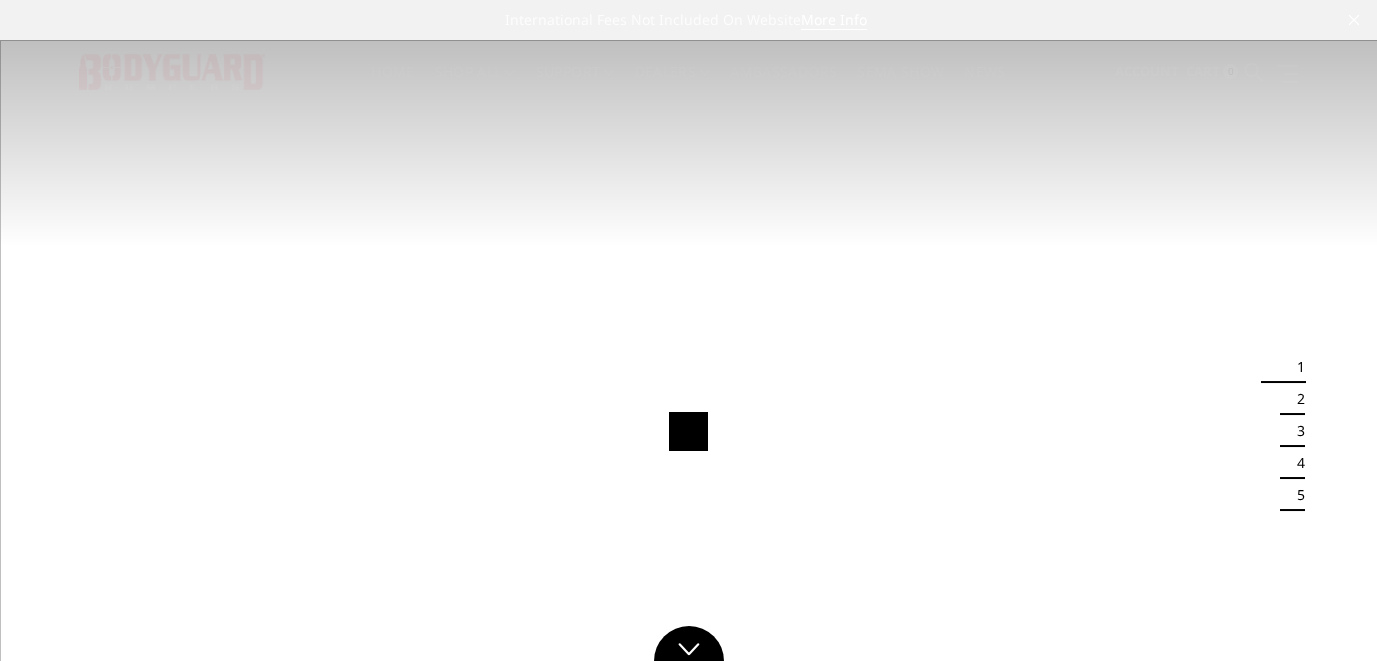 scroll, scrollTop: 0, scrollLeft: 0, axis: both 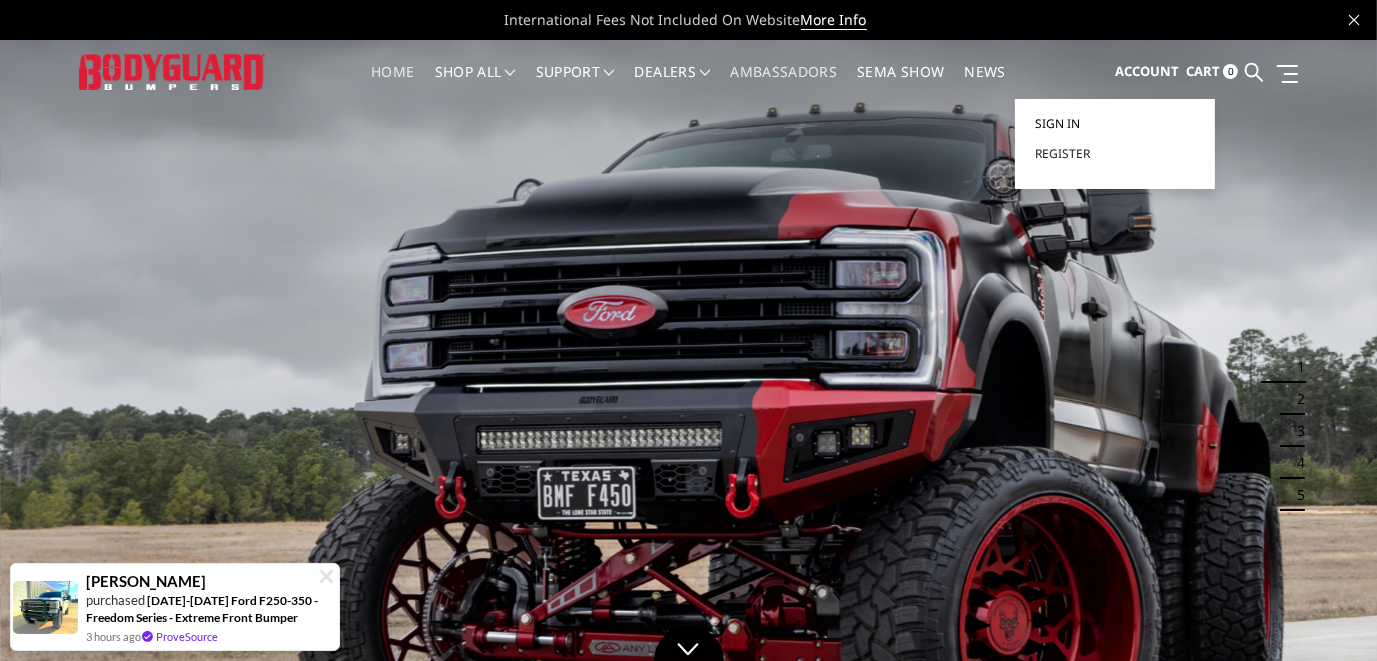 click on "Sign in" at bounding box center (1057, 123) 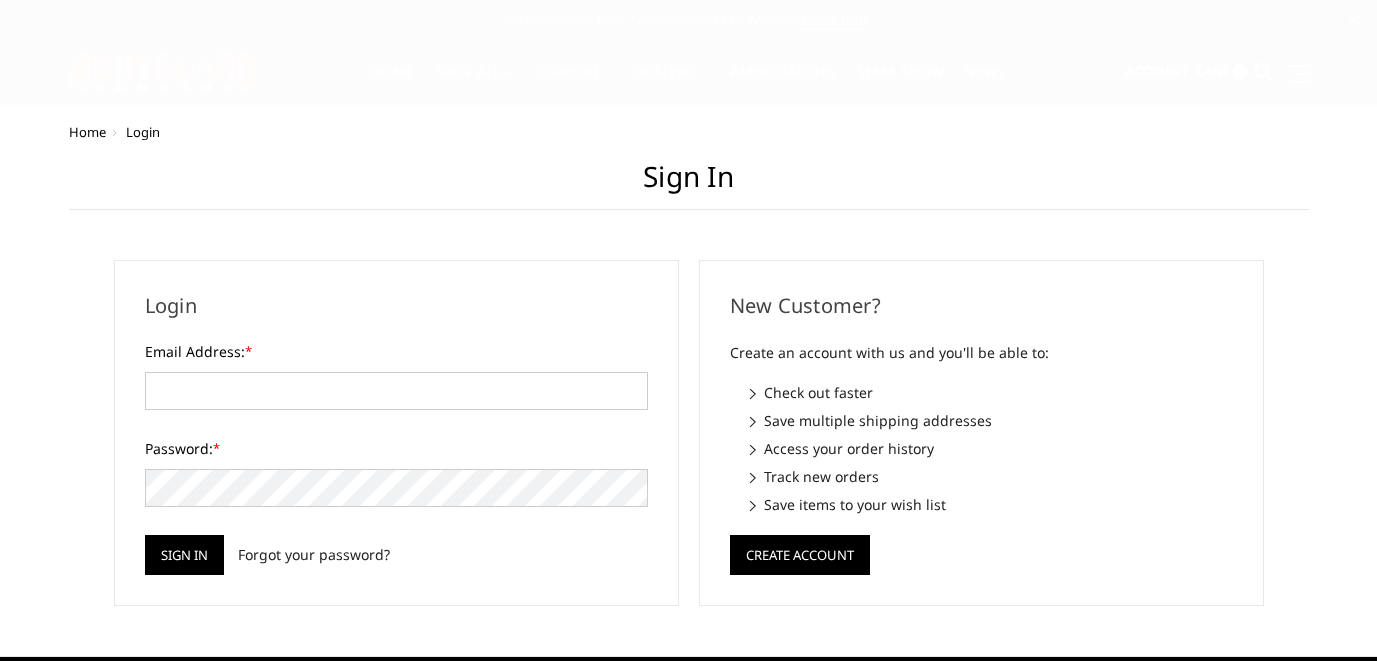 scroll, scrollTop: 0, scrollLeft: 0, axis: both 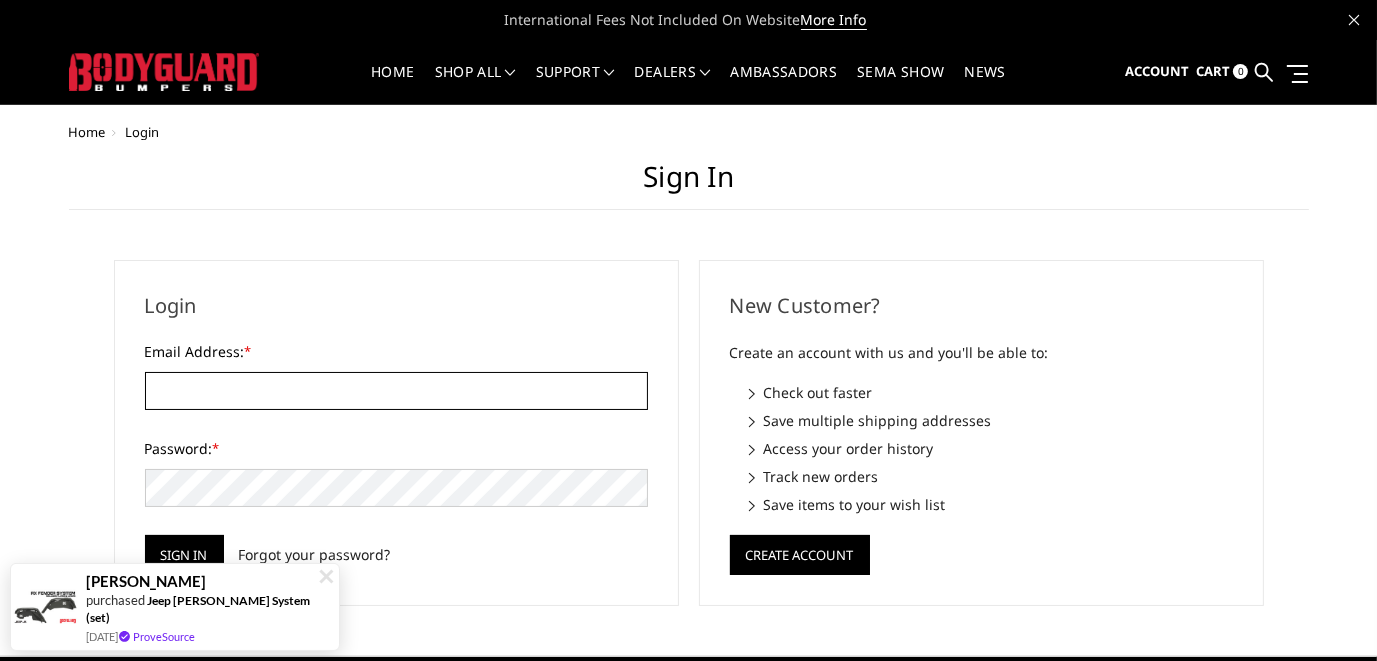 click on "Email Address: *" at bounding box center (396, 391) 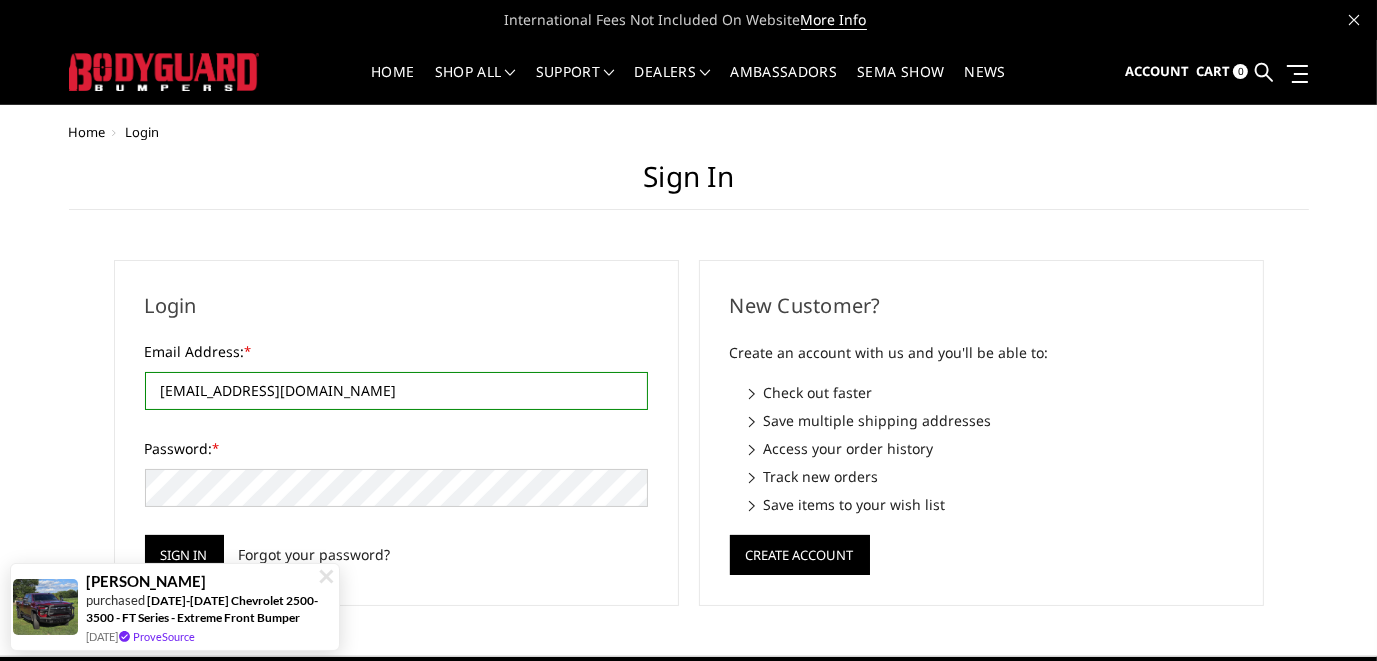 type on "[EMAIL_ADDRESS][DOMAIN_NAME]" 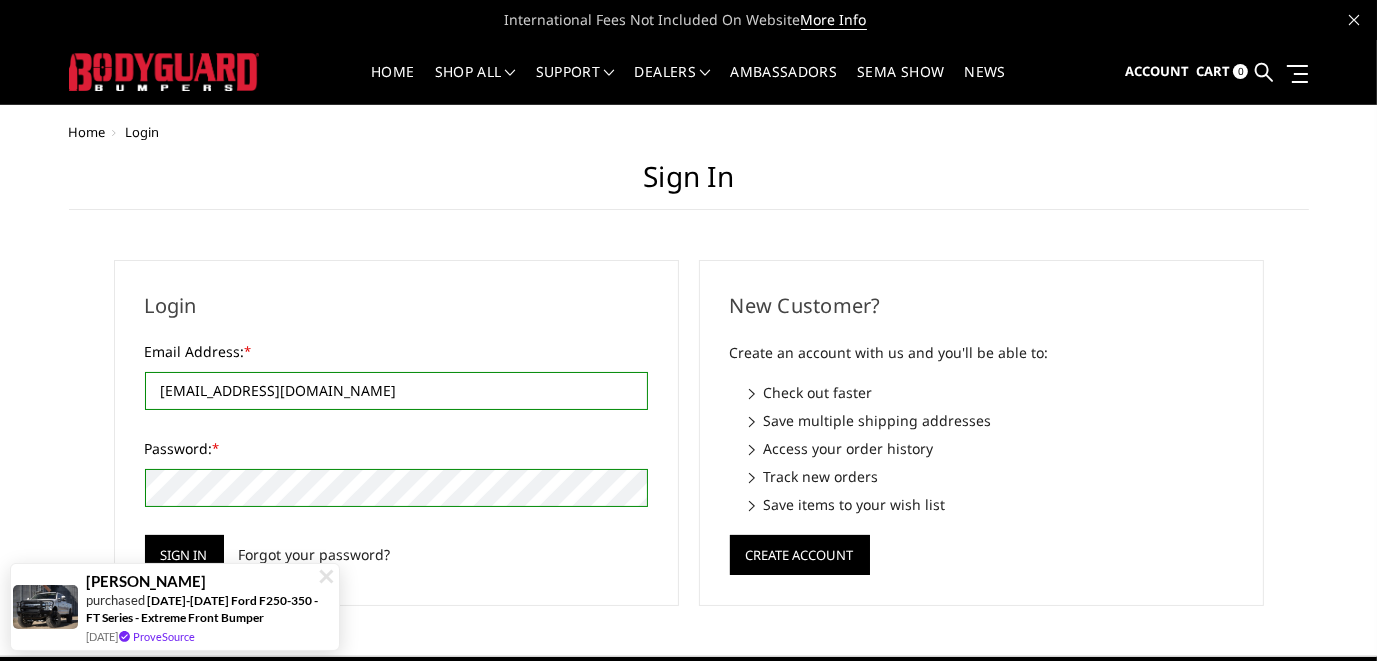 click on "Sign in" at bounding box center (184, 555) 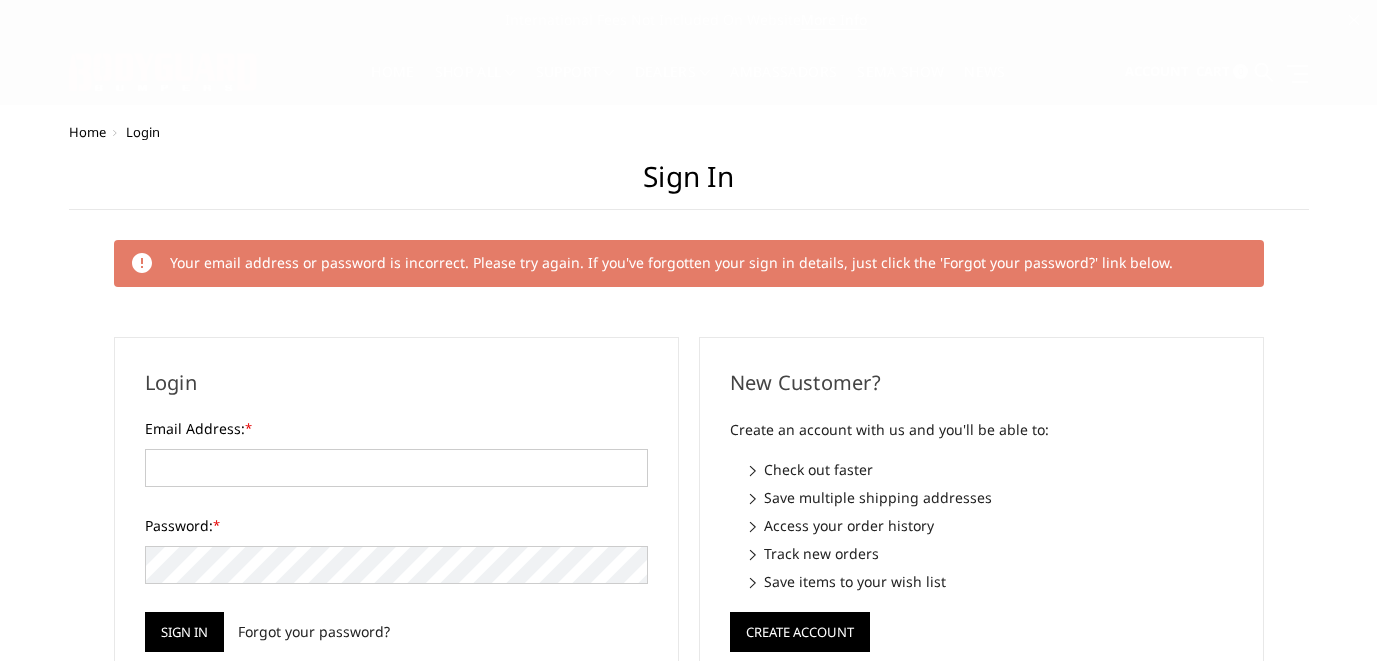 scroll, scrollTop: 0, scrollLeft: 0, axis: both 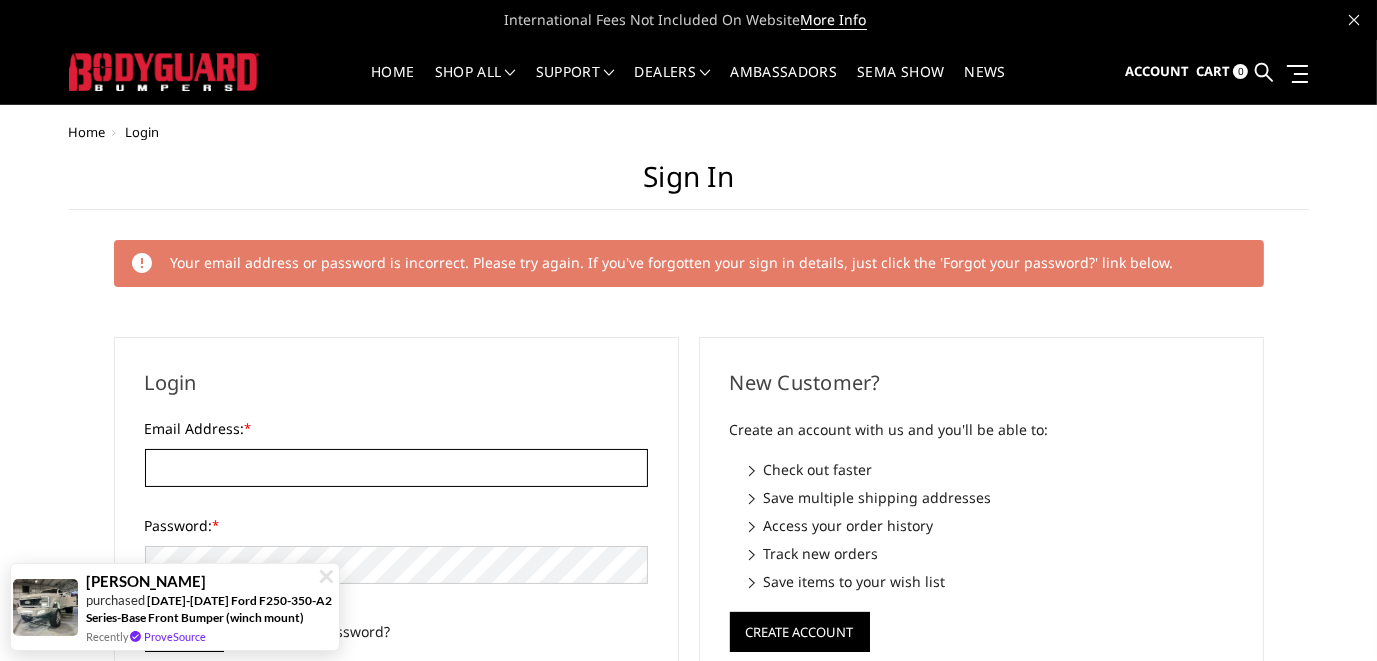click on "Email Address: *" at bounding box center (396, 468) 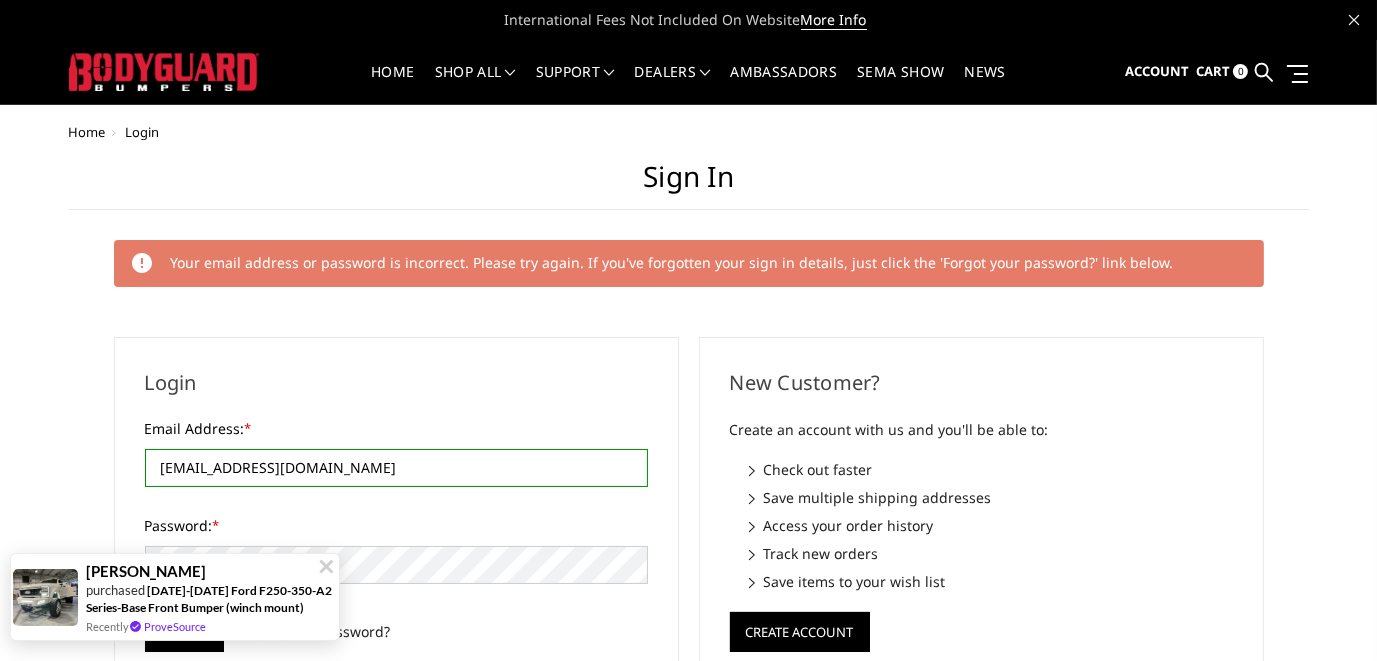 click at bounding box center (326, 566) 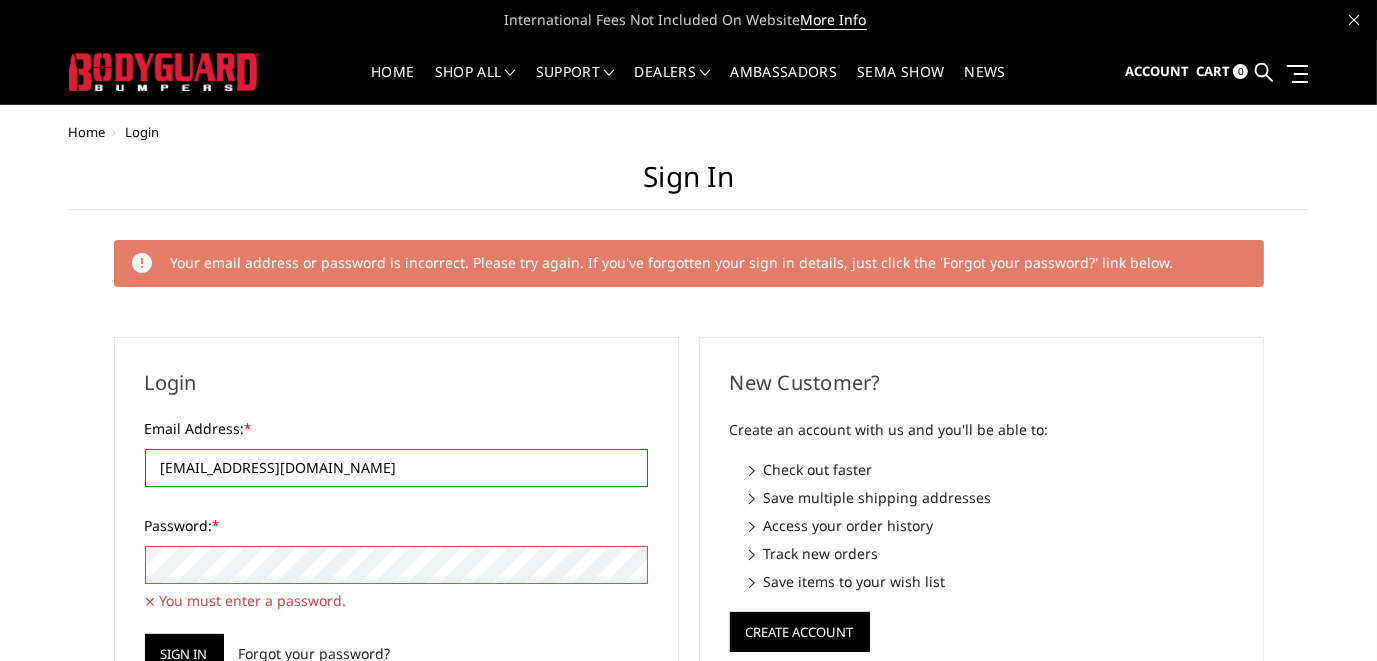 click on "parts@dbldesign.com" at bounding box center (396, 468) 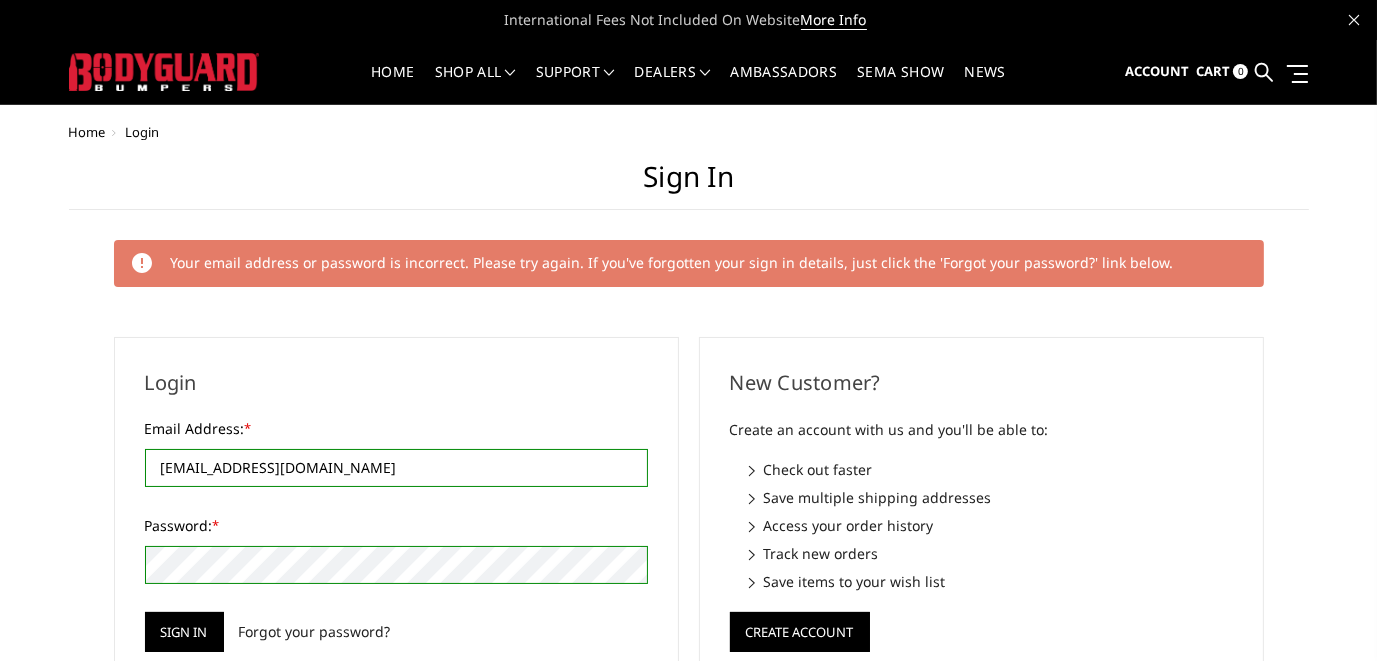 click on "Sign in" at bounding box center [184, 632] 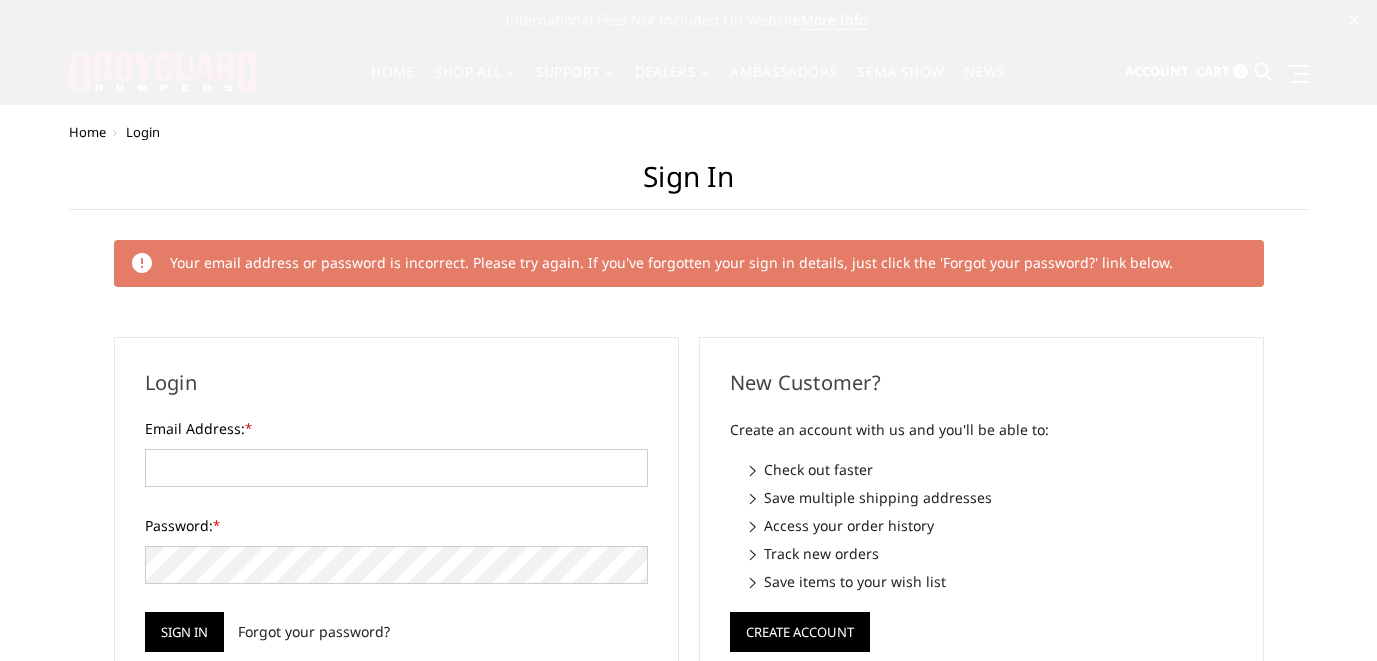 scroll, scrollTop: 0, scrollLeft: 0, axis: both 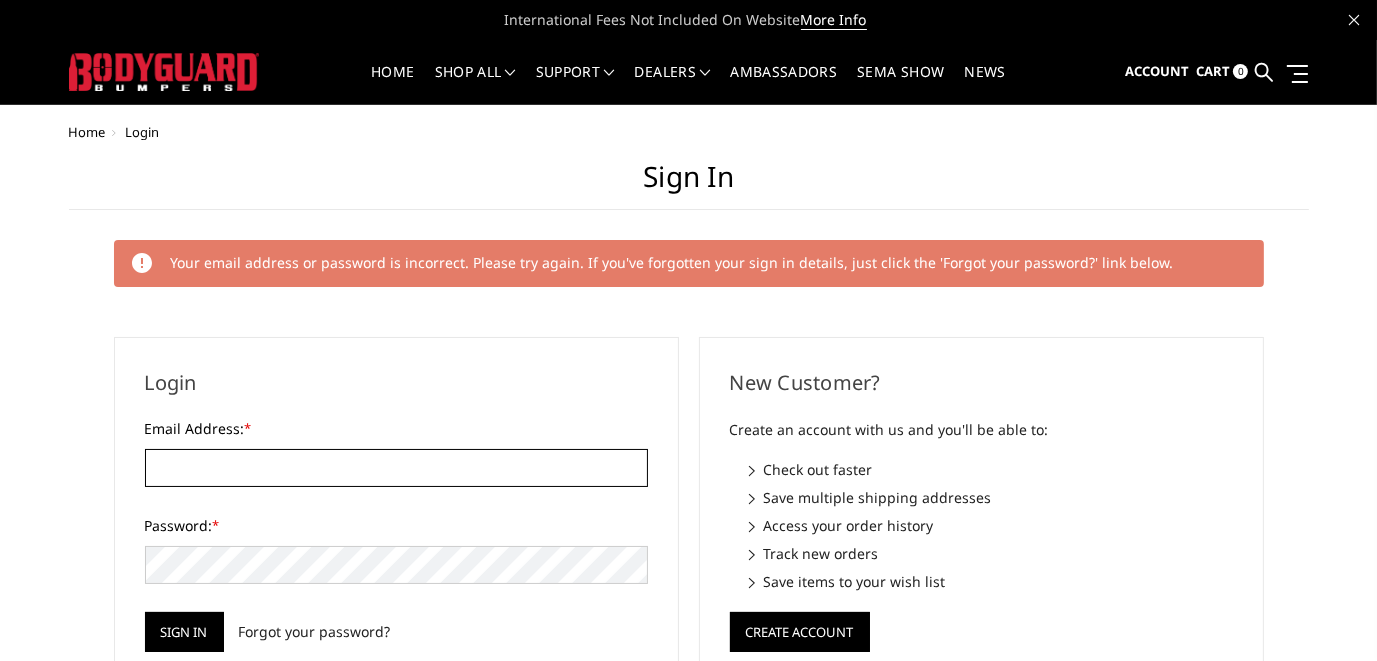 drag, startPoint x: 154, startPoint y: 468, endPoint x: 199, endPoint y: 470, distance: 45.044422 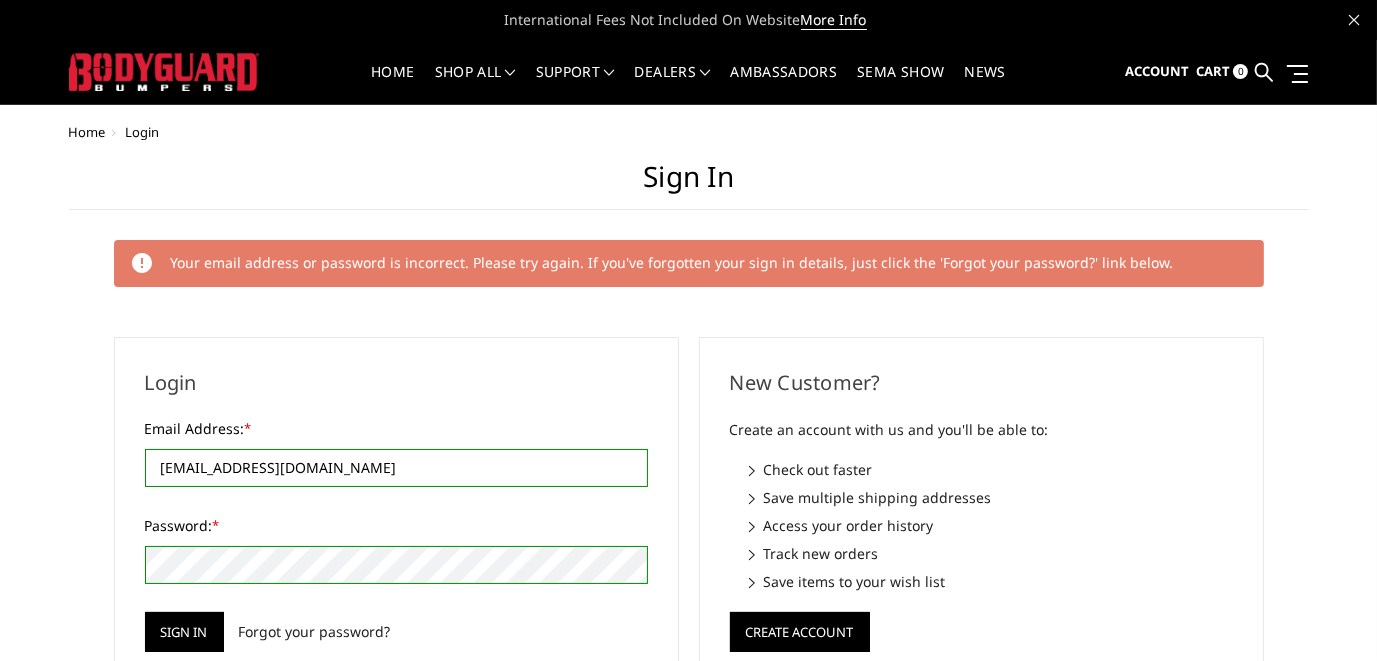 click on "Sign in" at bounding box center (184, 632) 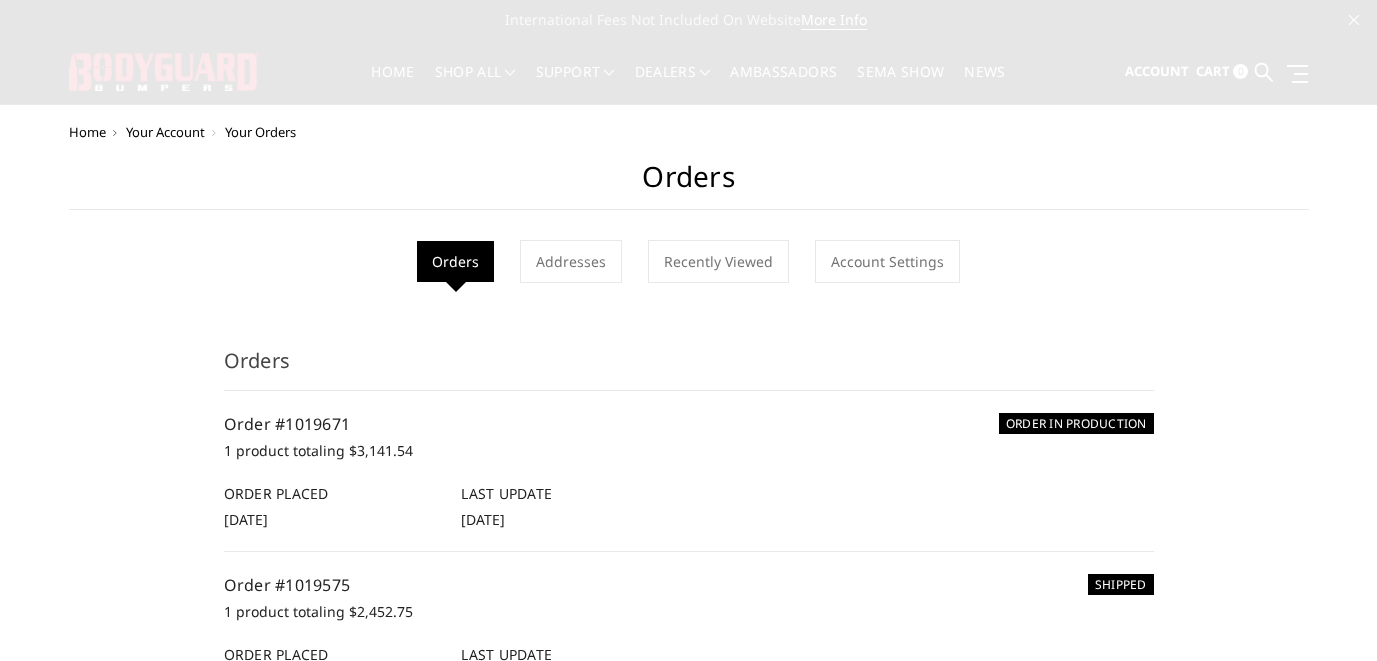 scroll, scrollTop: 0, scrollLeft: 0, axis: both 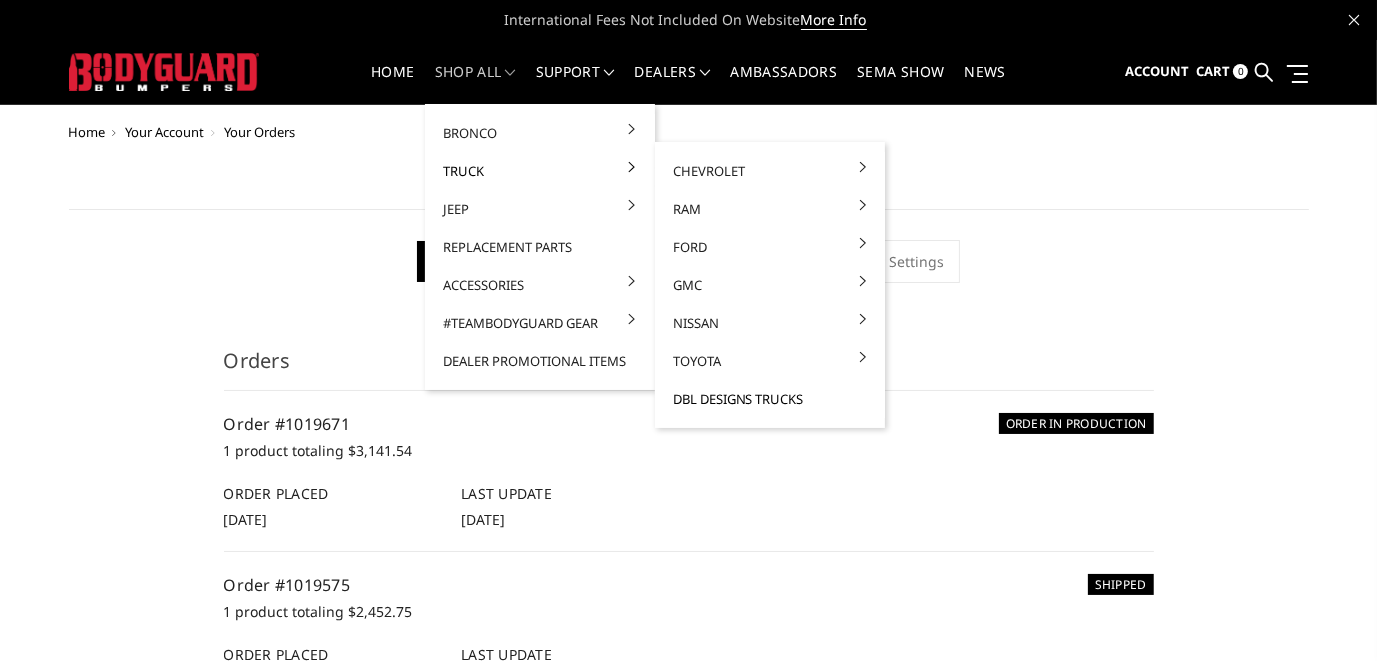 click on "DBL Designs Trucks" at bounding box center [770, 399] 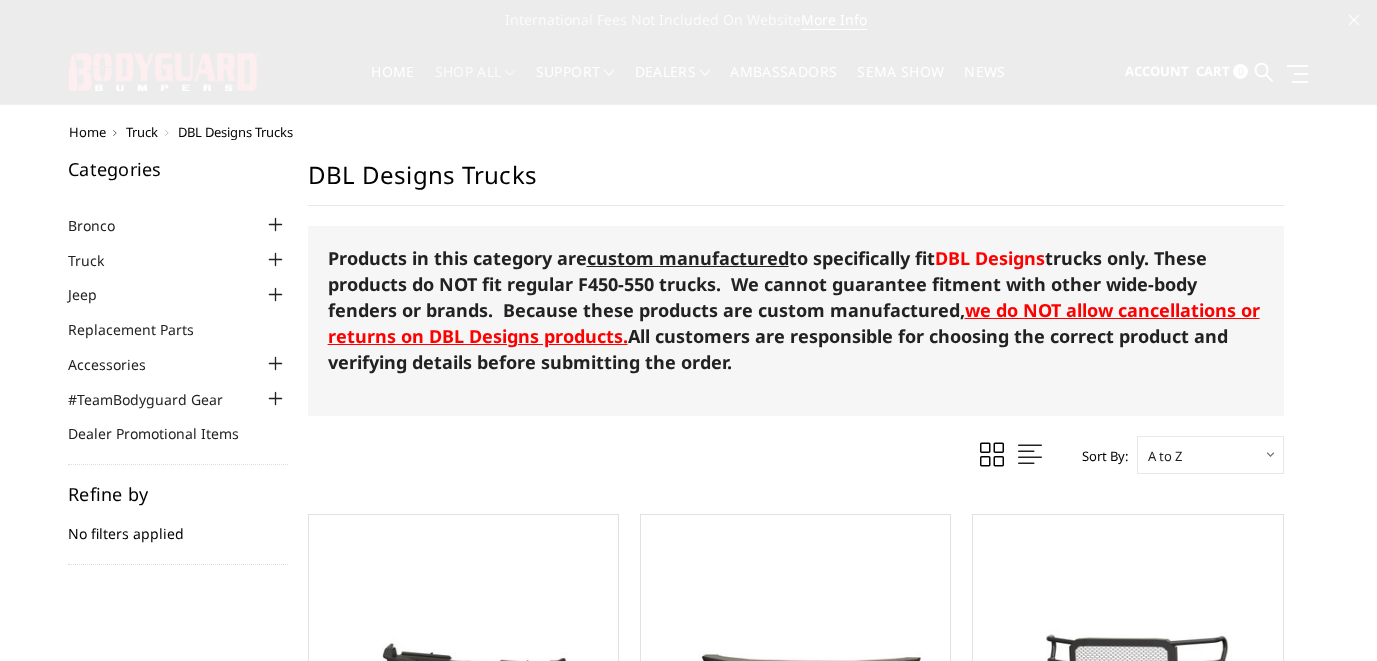 scroll, scrollTop: 0, scrollLeft: 0, axis: both 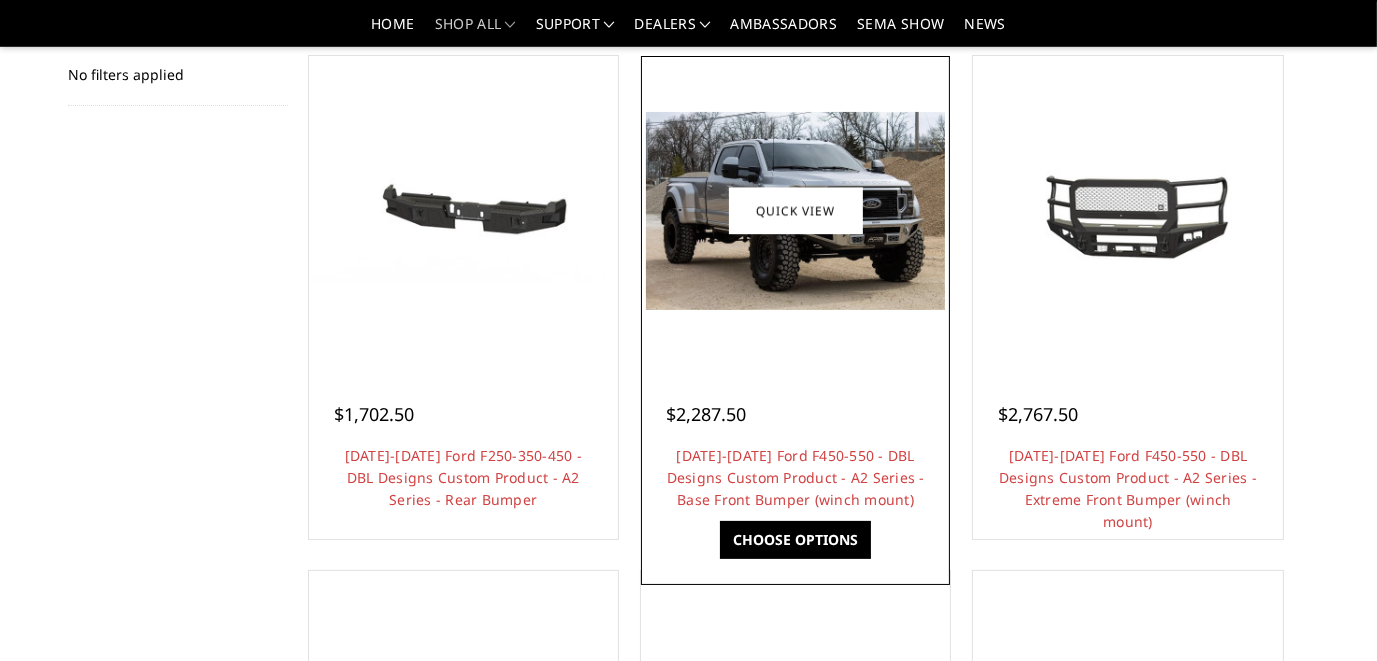 click on "Choose Options" at bounding box center [795, 540] 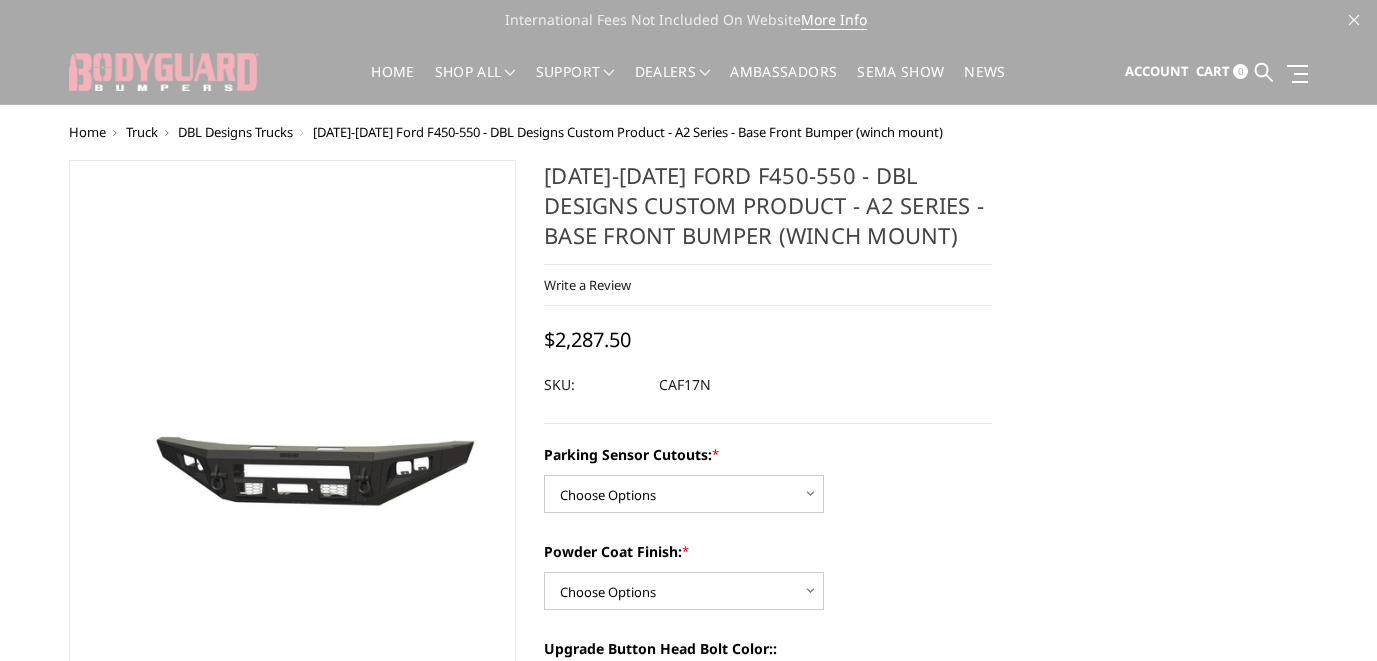scroll, scrollTop: 0, scrollLeft: 0, axis: both 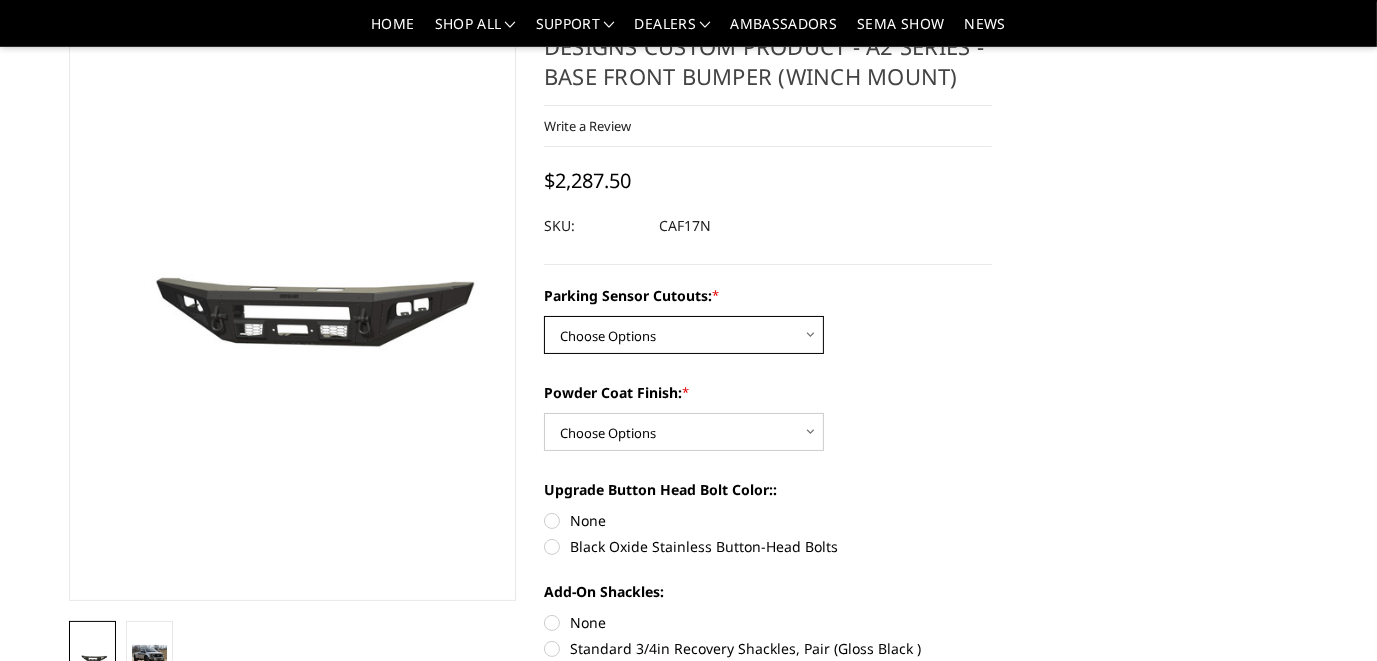click on "Choose Options
Yes - I have front parking sensors
No - I do NOT have parking sensors" at bounding box center (684, 335) 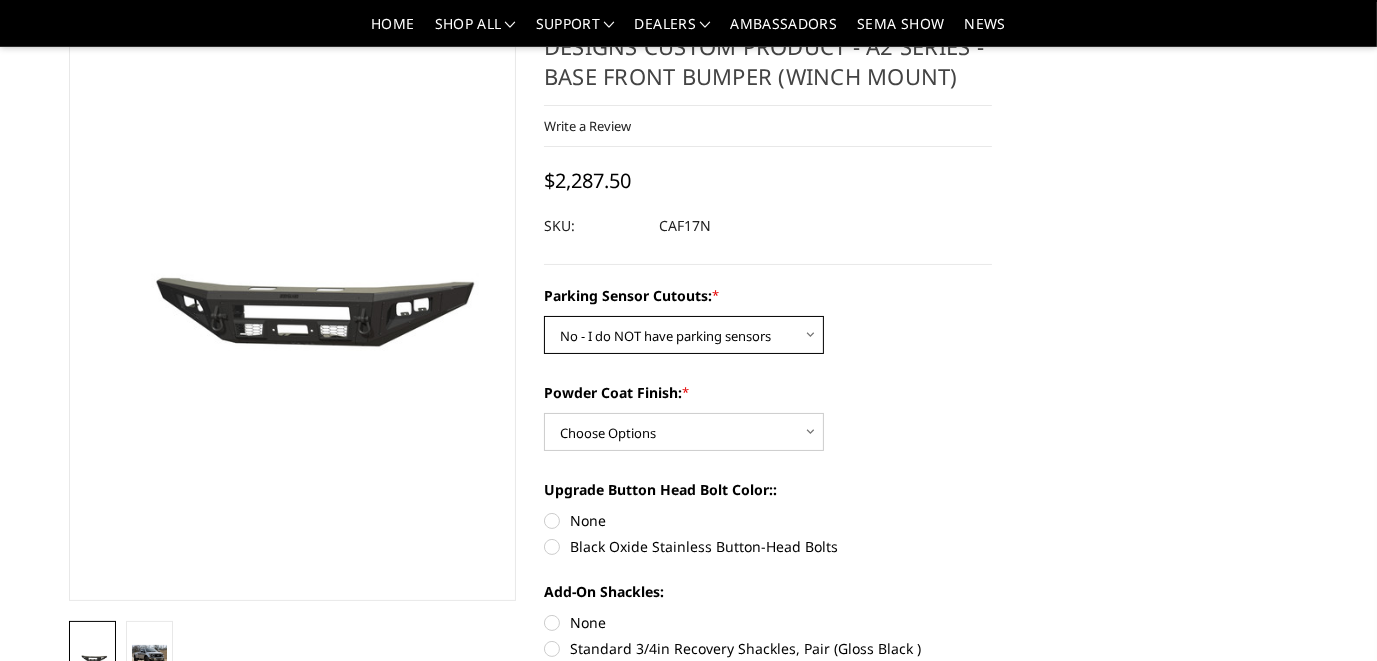 click on "Choose Options
Yes - I have front parking sensors
No - I do NOT have parking sensors" at bounding box center [684, 335] 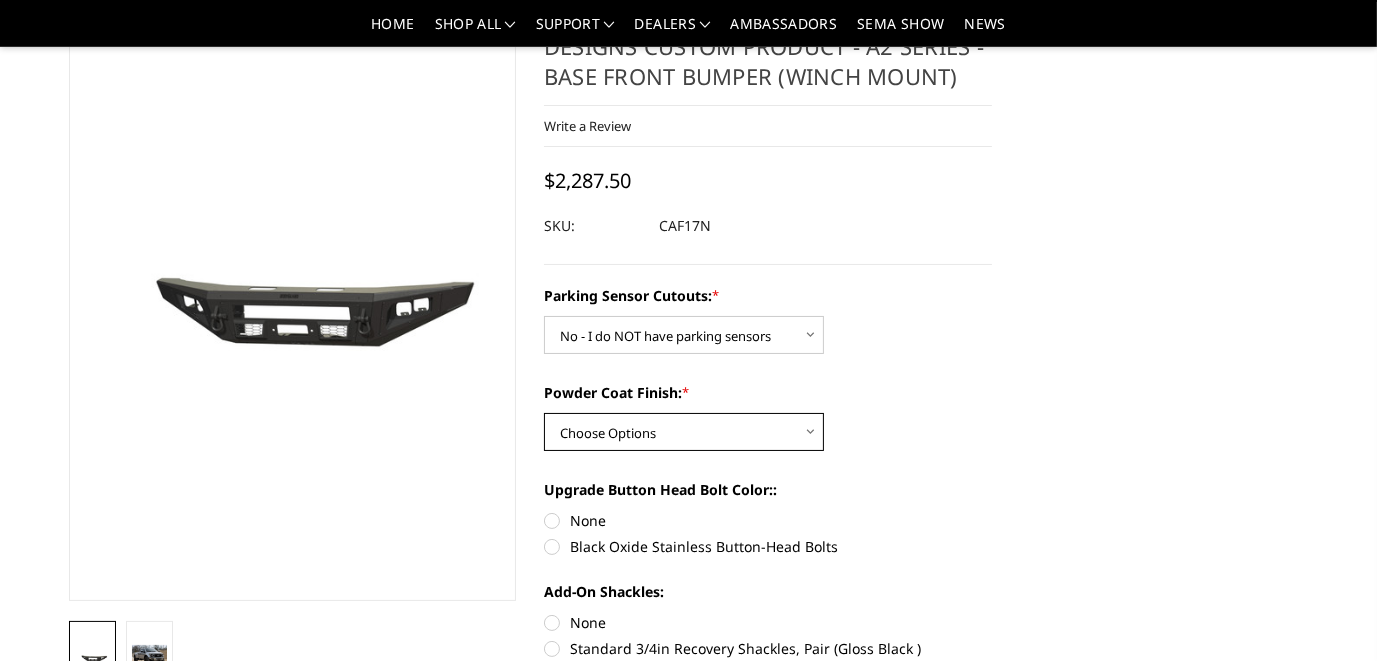 click on "Choose Options
Bare metal (included)
Texture Black Powder Coat" at bounding box center (684, 432) 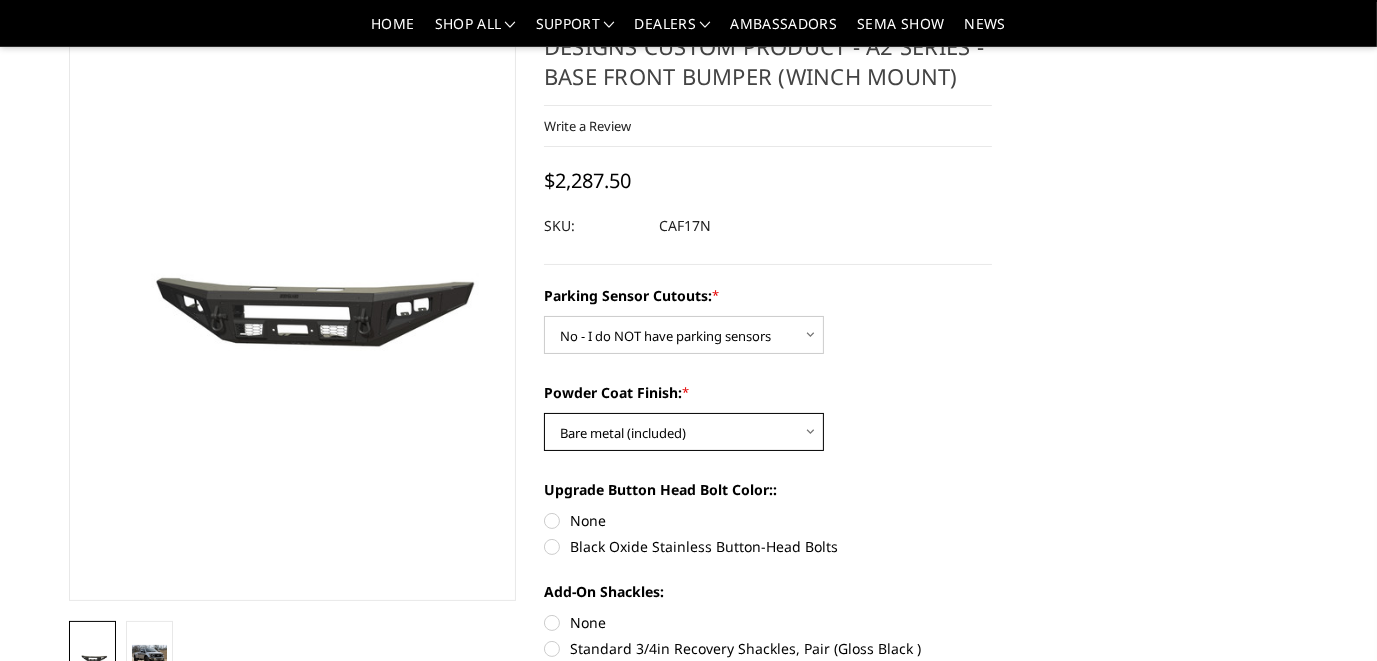 click on "Choose Options
Bare metal (included)
Texture Black Powder Coat" at bounding box center [684, 432] 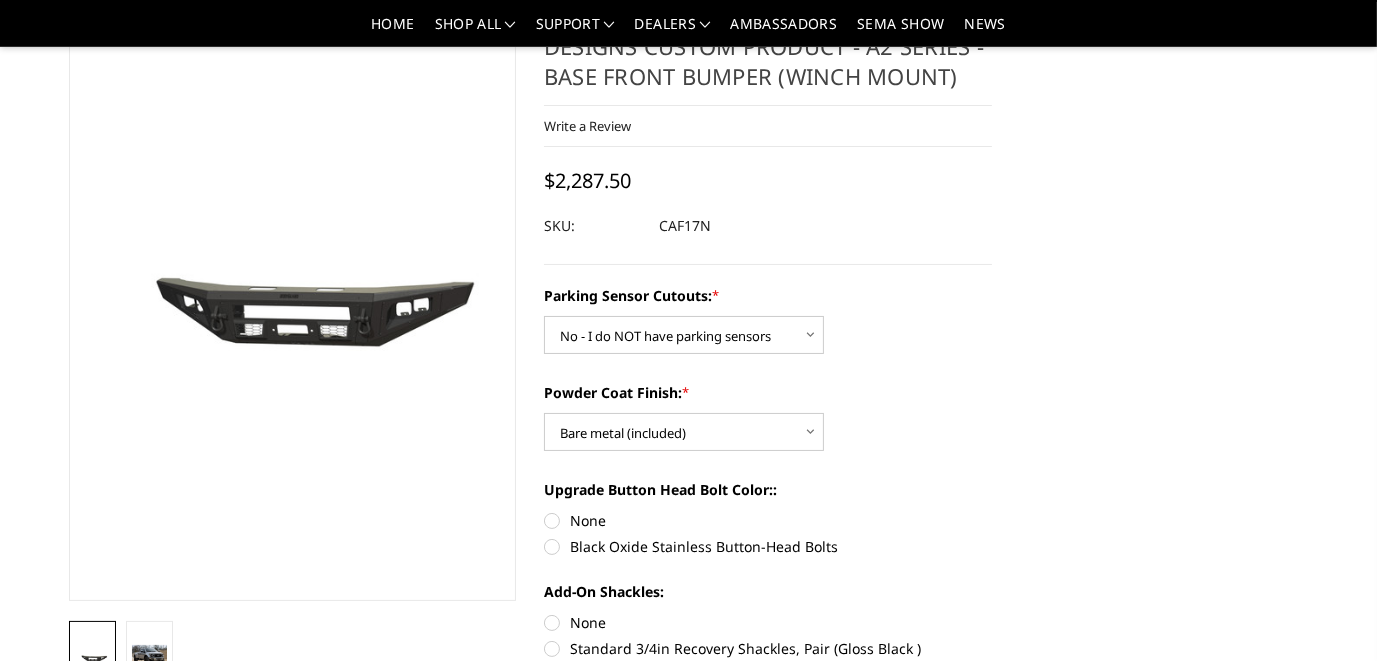 click on "None" at bounding box center [768, 520] 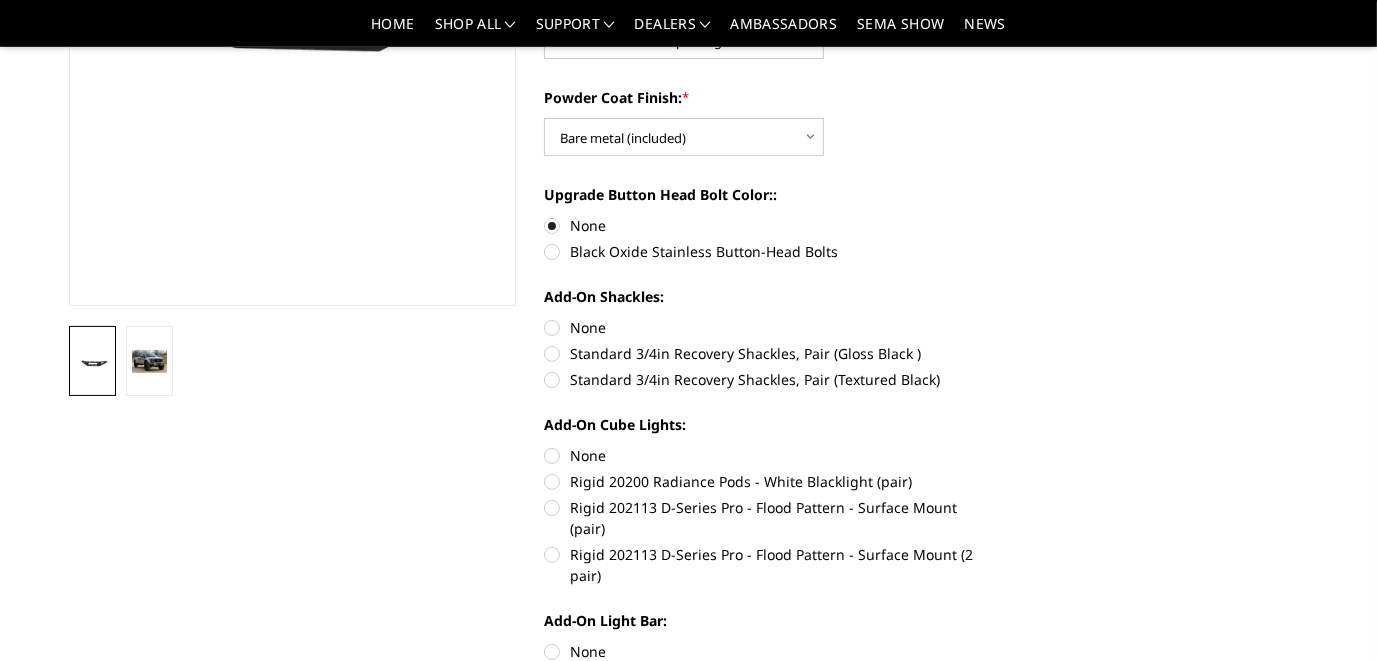 scroll, scrollTop: 400, scrollLeft: 0, axis: vertical 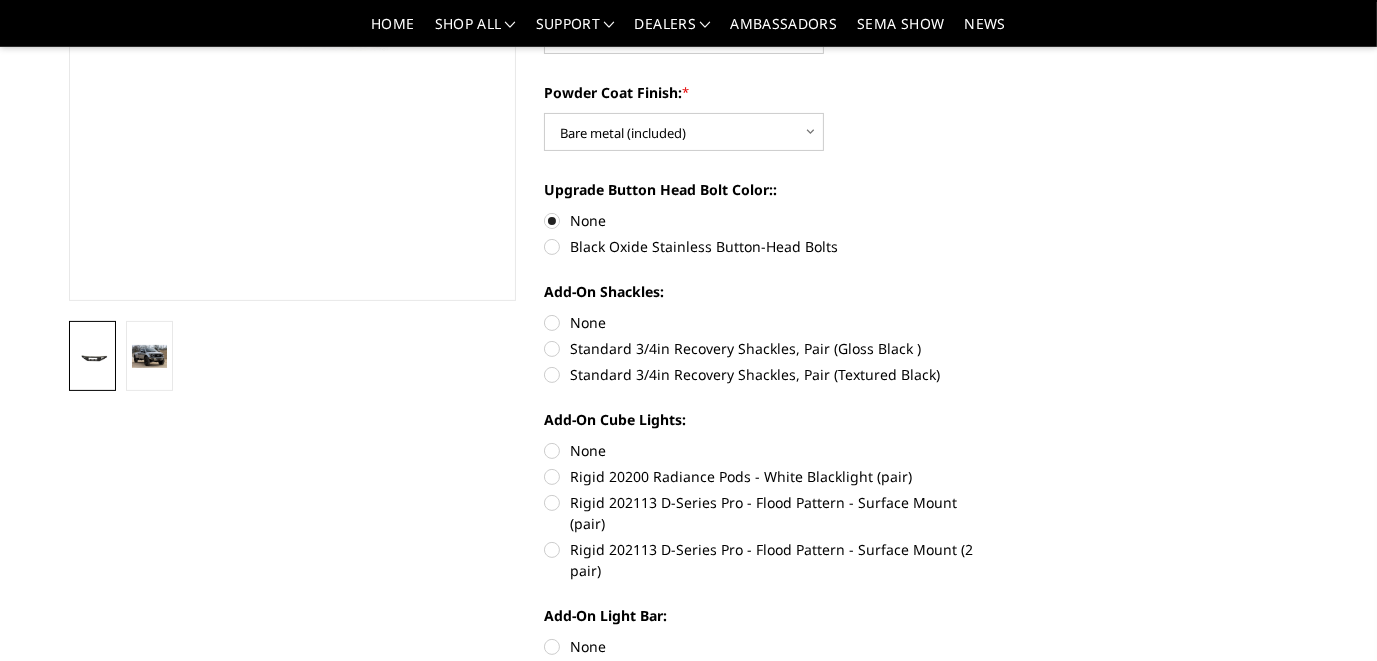 click on "None" at bounding box center (768, 322) 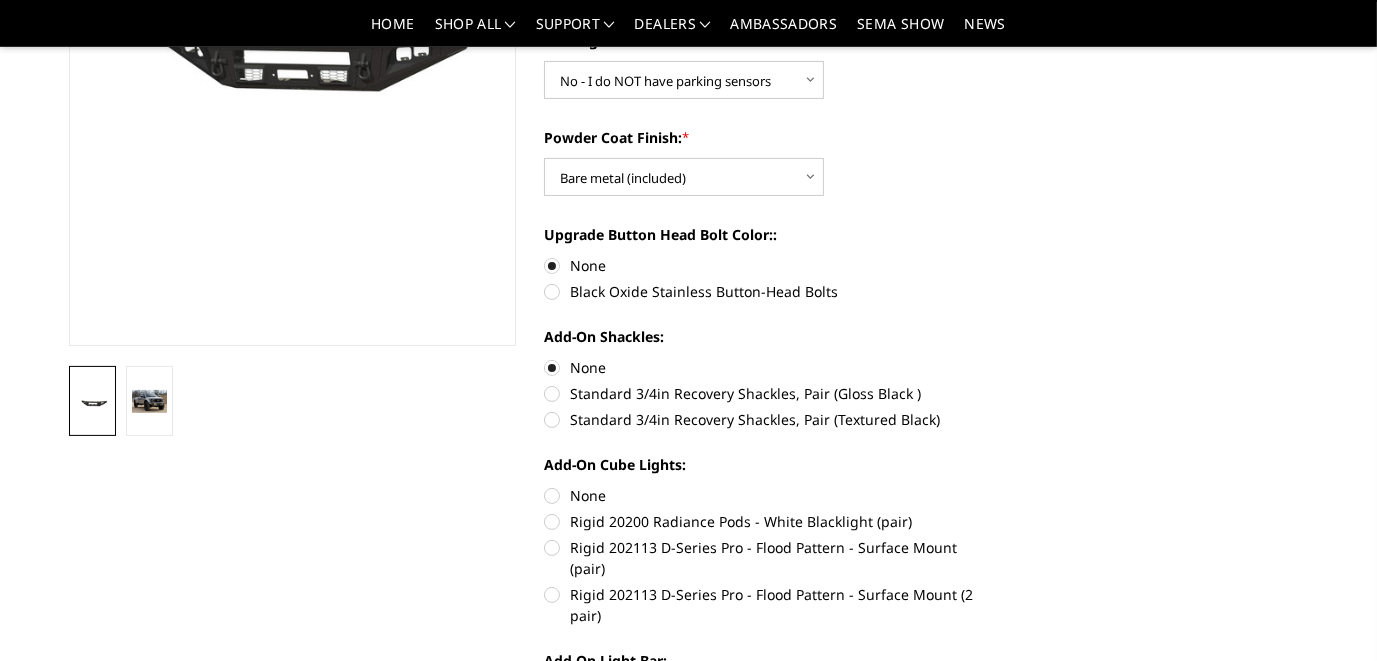scroll, scrollTop: 400, scrollLeft: 0, axis: vertical 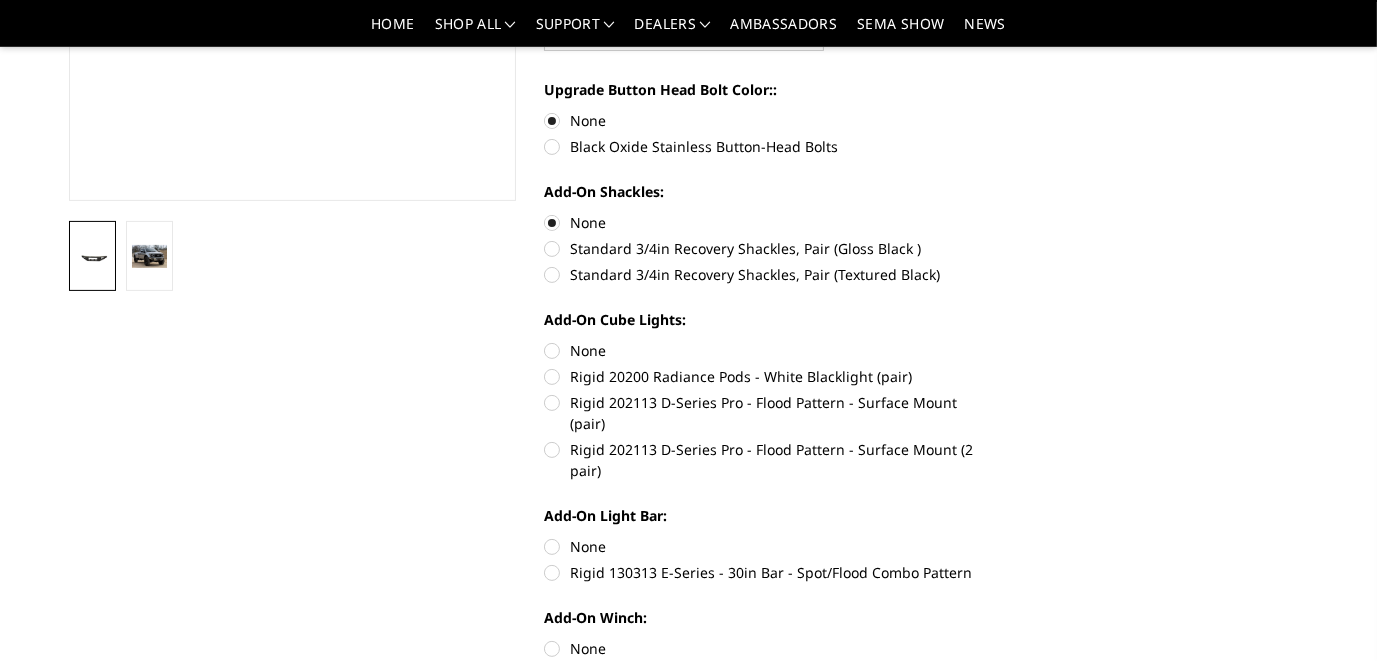 click on "None" at bounding box center [768, 350] 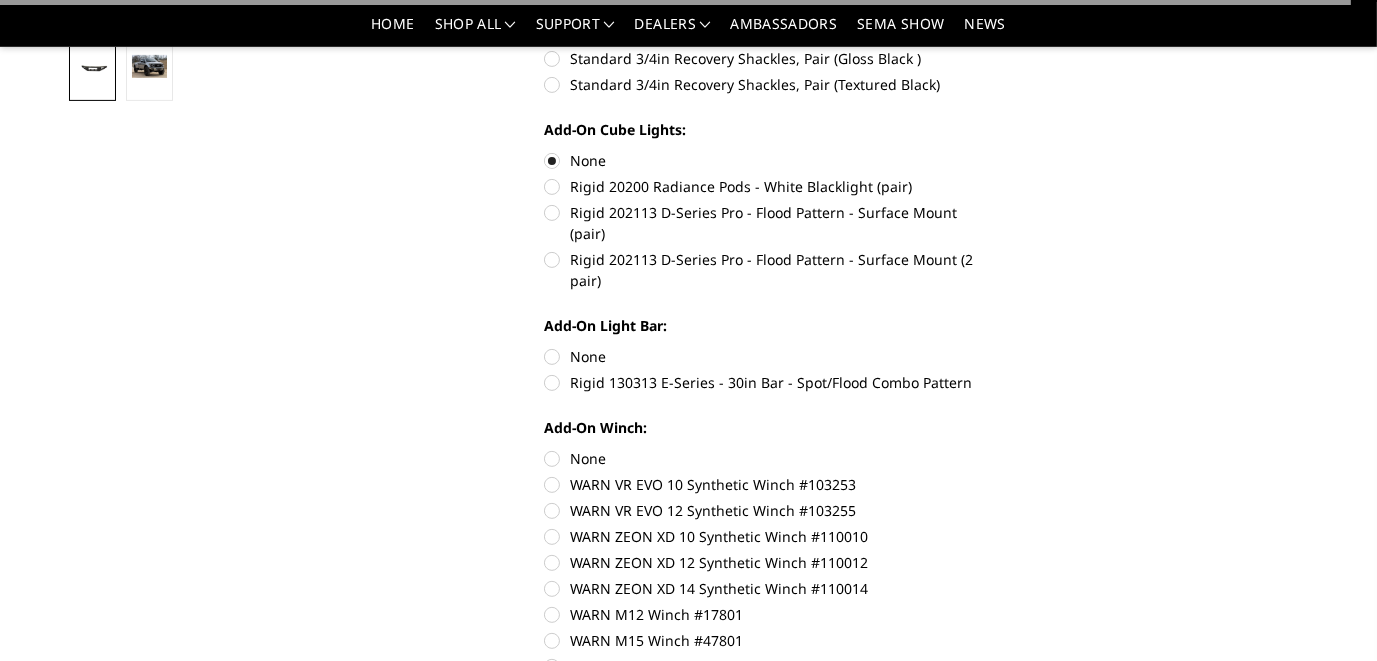 scroll, scrollTop: 700, scrollLeft: 0, axis: vertical 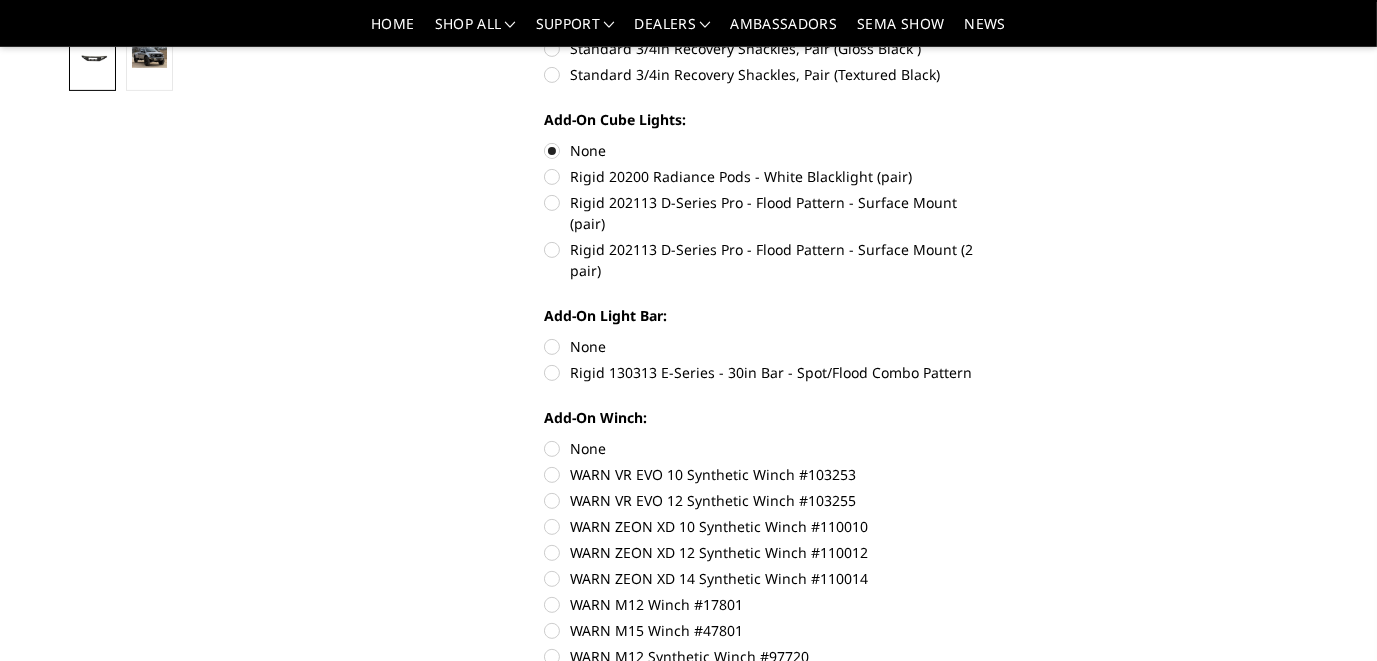 click on "None" at bounding box center [768, 346] 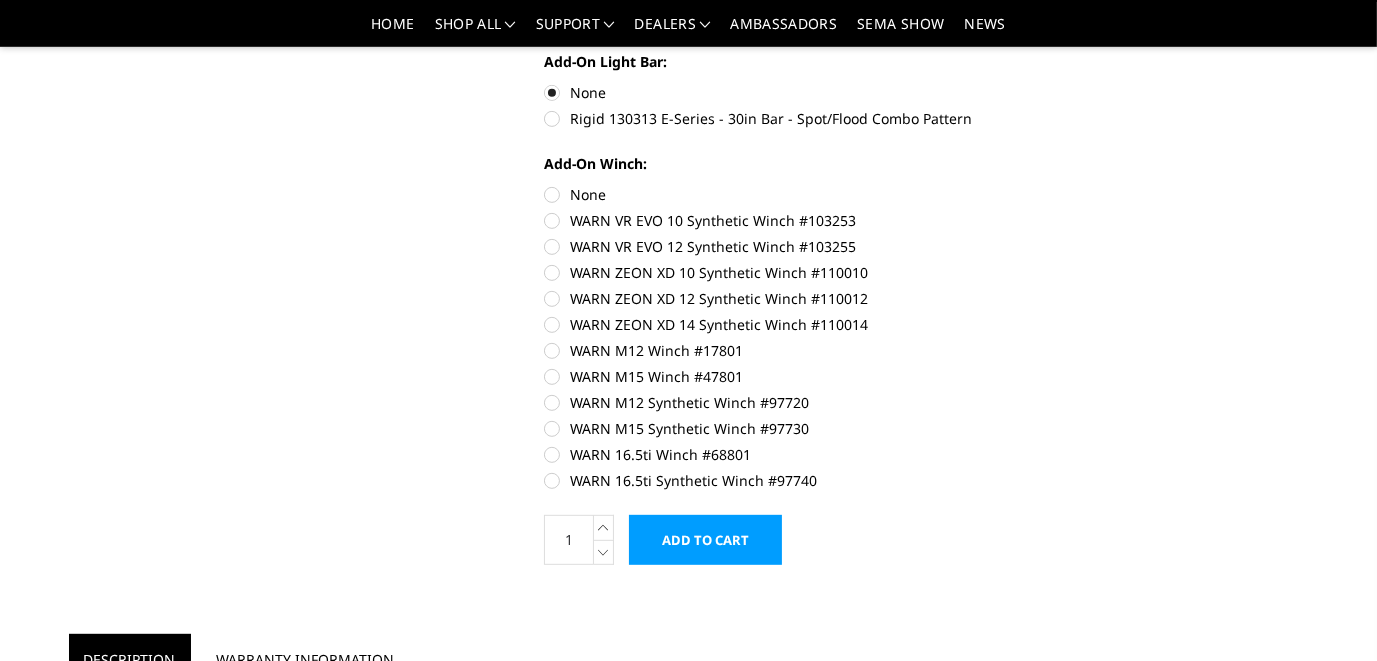 scroll, scrollTop: 1000, scrollLeft: 0, axis: vertical 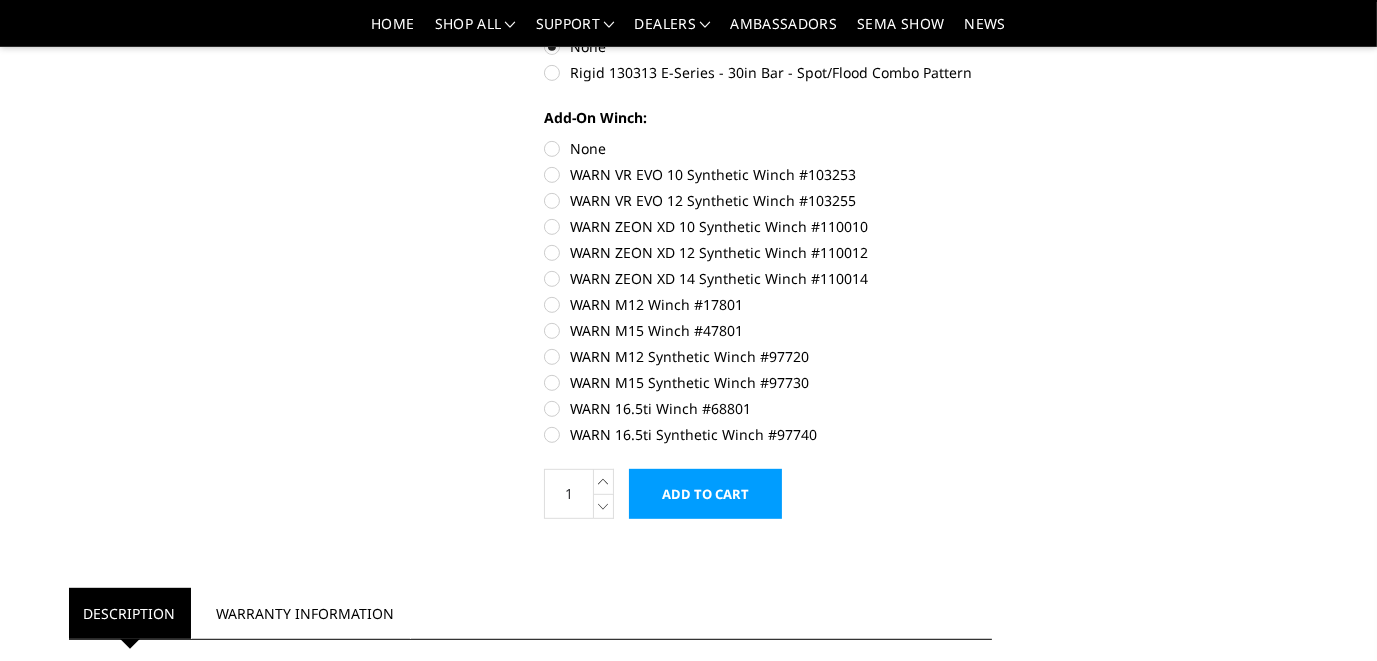 click on "Add to Cart" at bounding box center (705, 494) 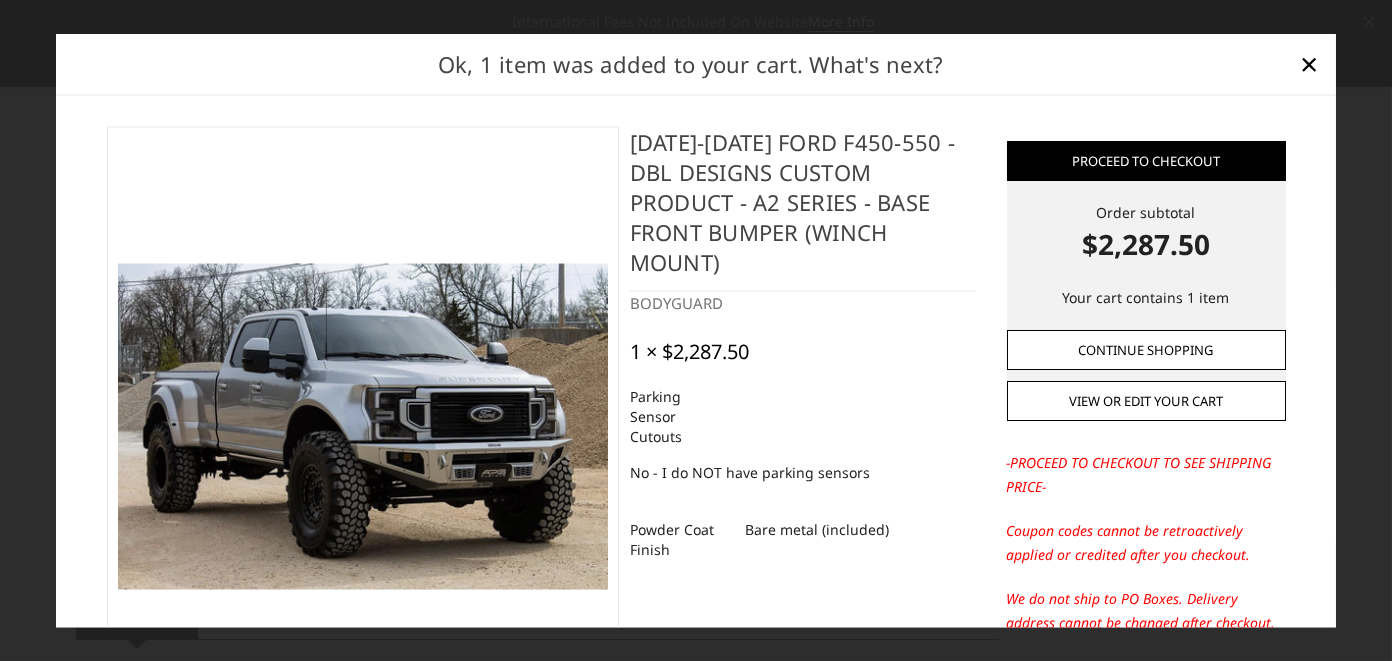 click on "Continue Shopping" at bounding box center [1146, 350] 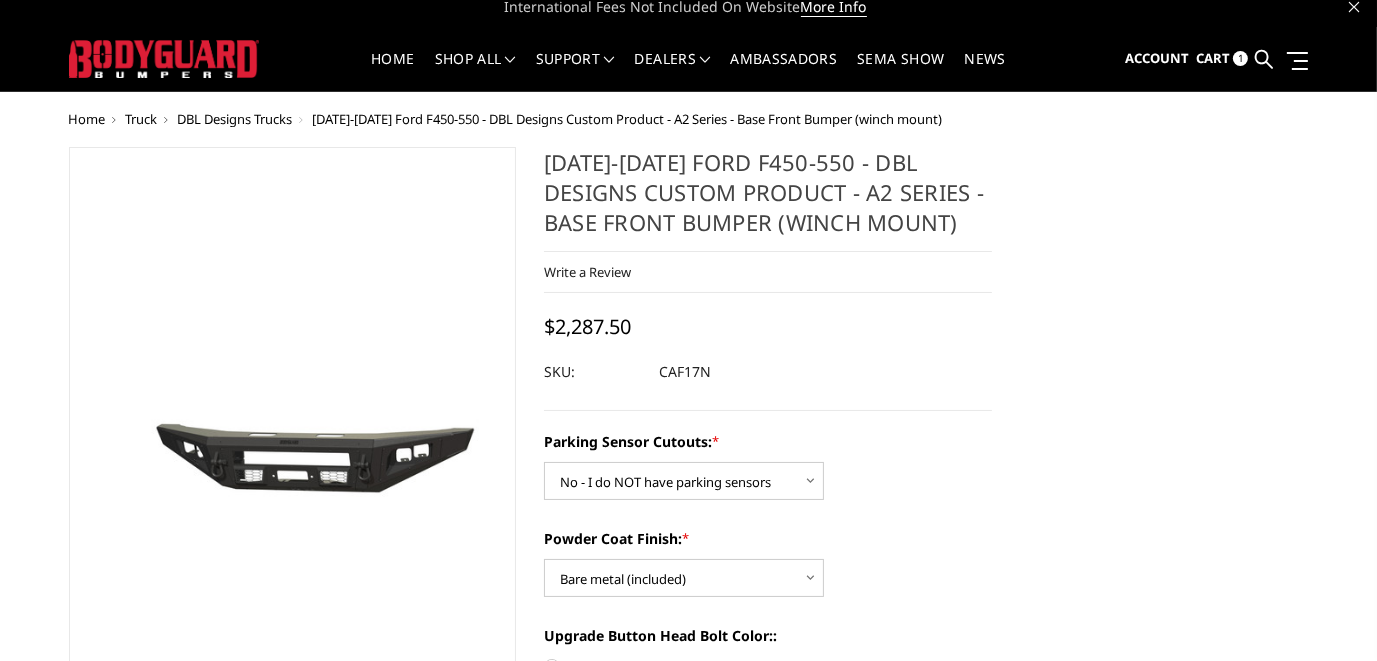 scroll, scrollTop: 0, scrollLeft: 0, axis: both 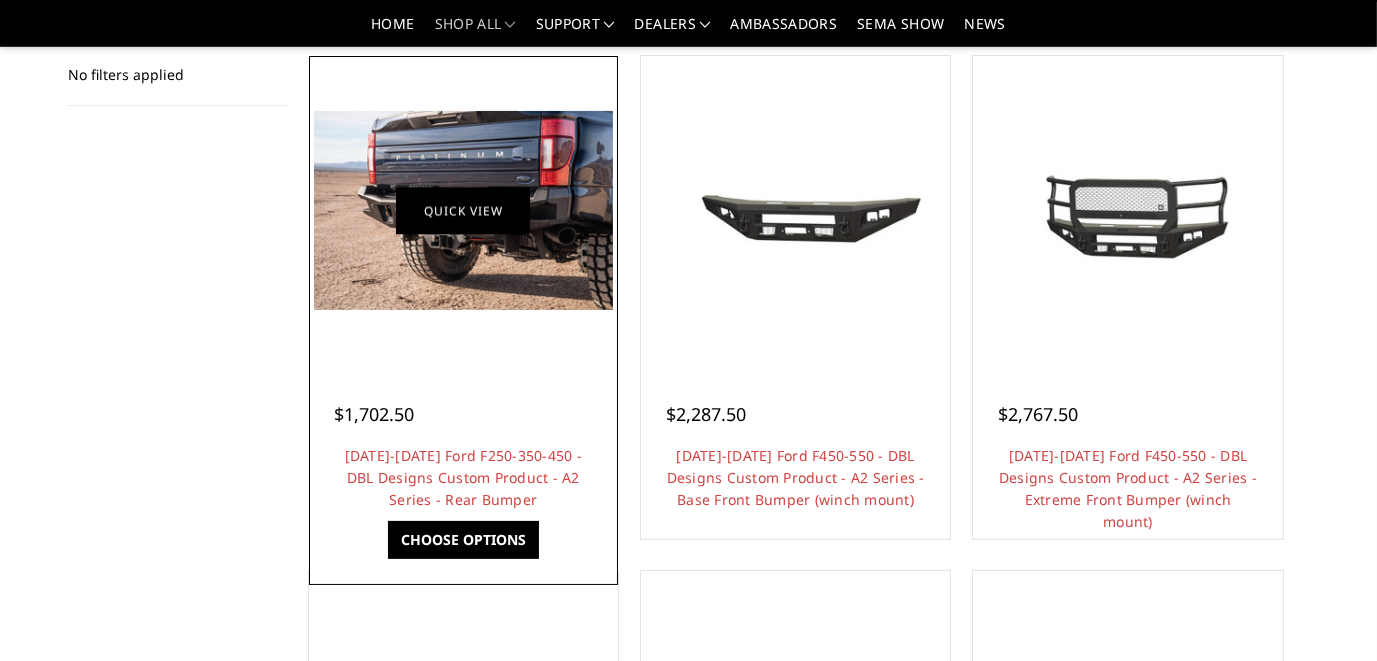click on "Quick view" at bounding box center (463, 210) 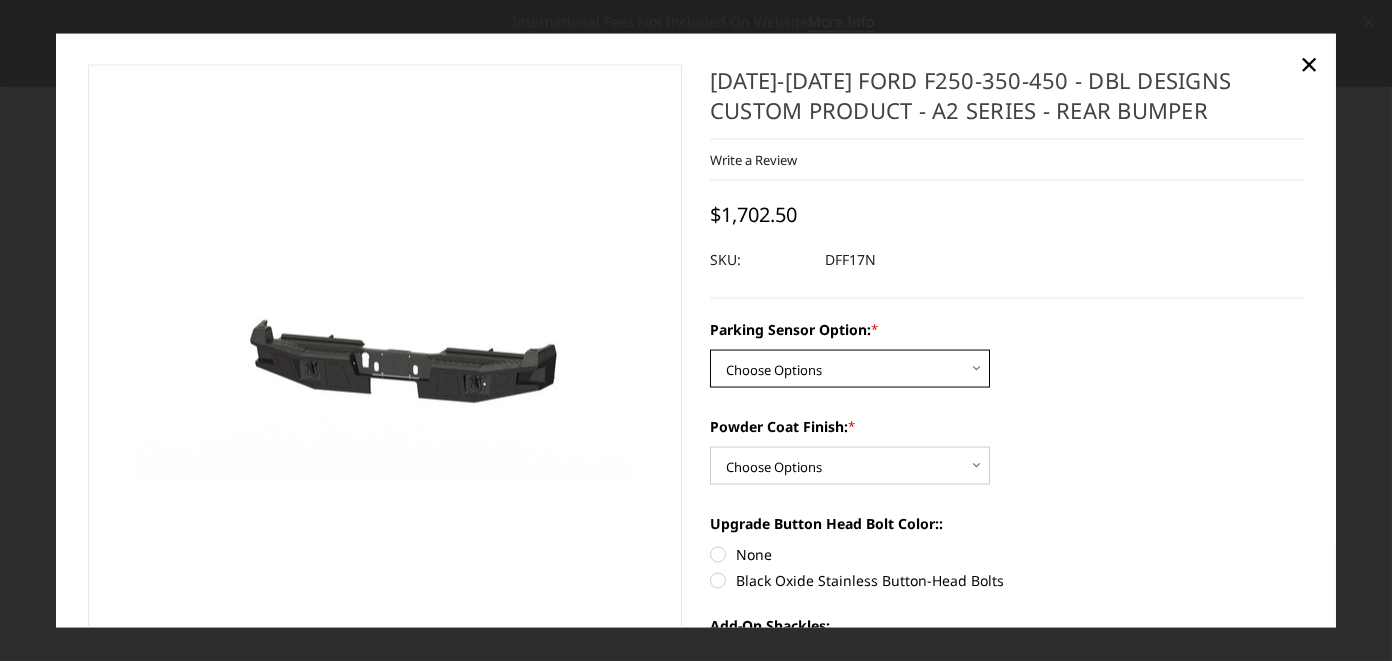 click on "Choose Options
Yes - With sensor cutouts
No - Without sensor cutouts" at bounding box center [850, 368] 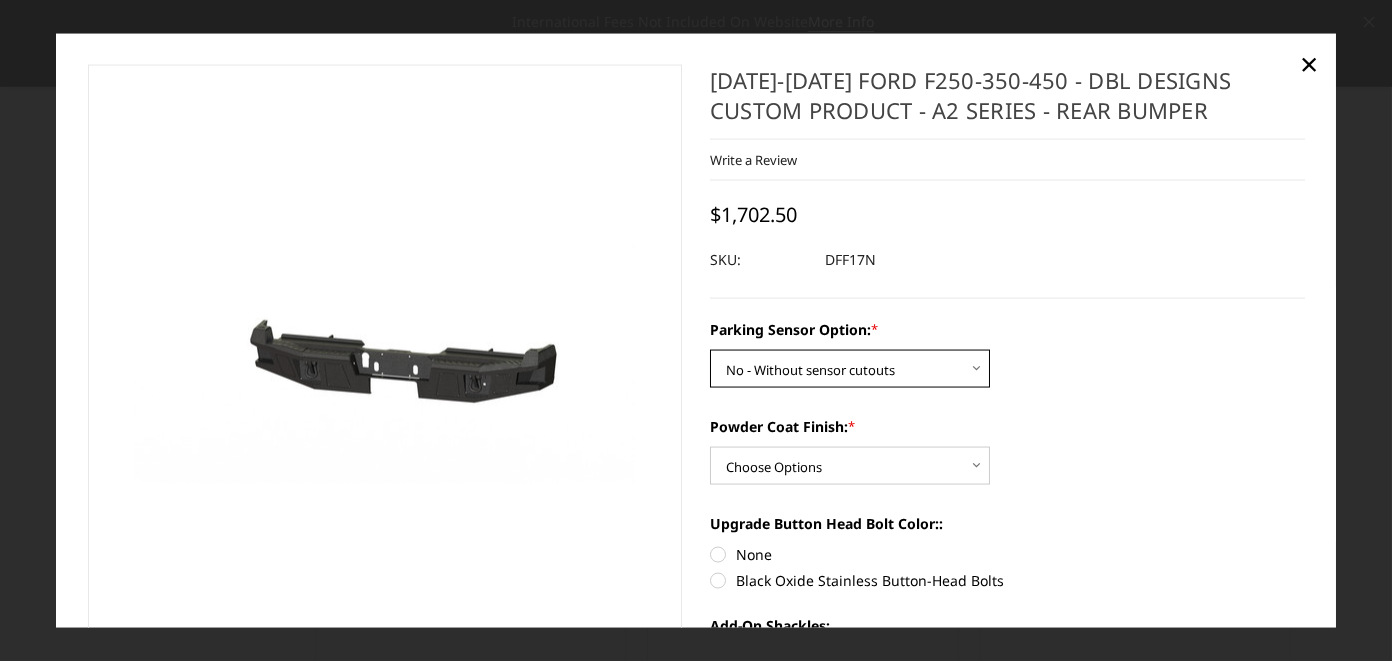 click on "Choose Options
Yes - With sensor cutouts
No - Without sensor cutouts" at bounding box center (850, 368) 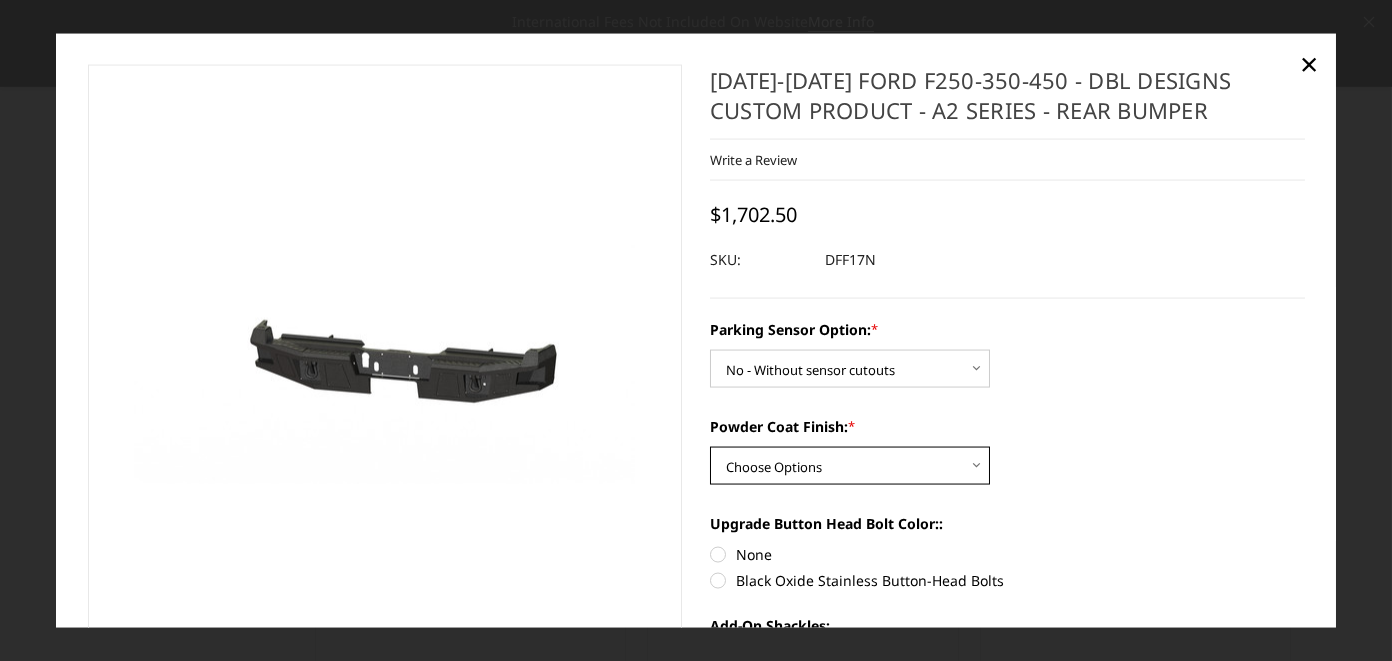click on "Choose Options
Bare metal (included)
Texture black powder coat" at bounding box center [850, 465] 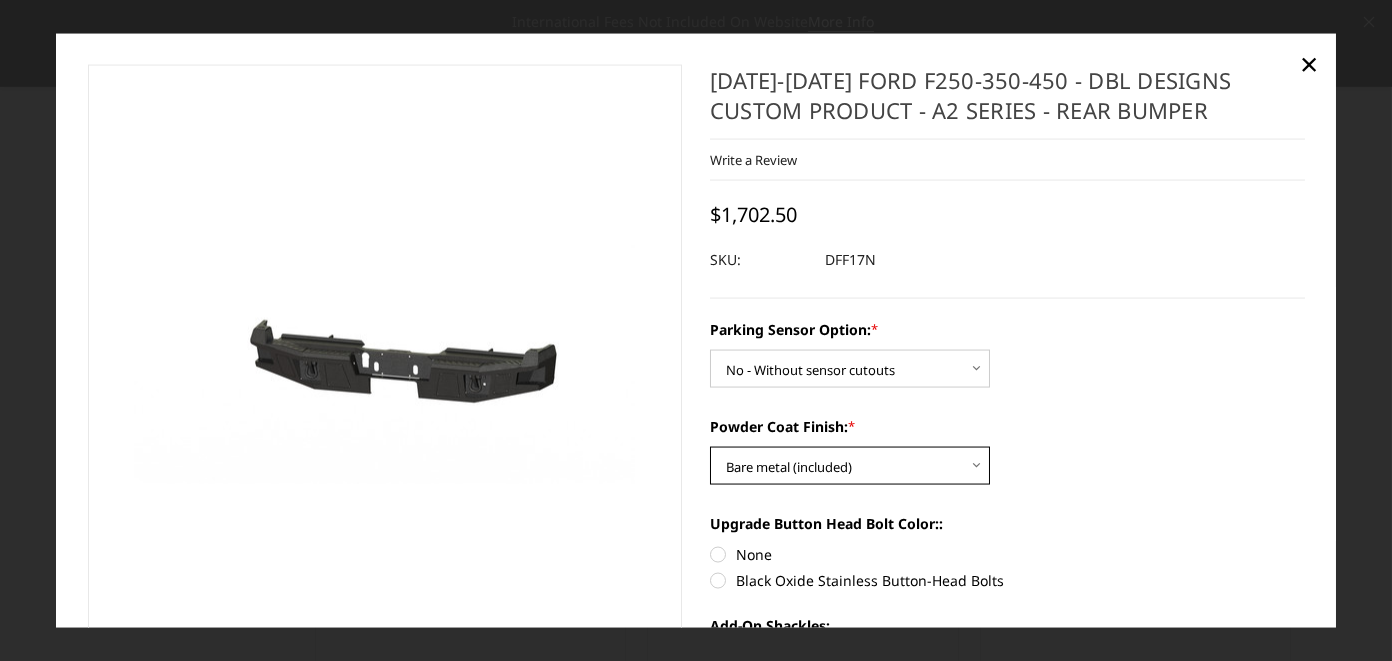 click on "Choose Options
Bare metal (included)
Texture black powder coat" at bounding box center (850, 465) 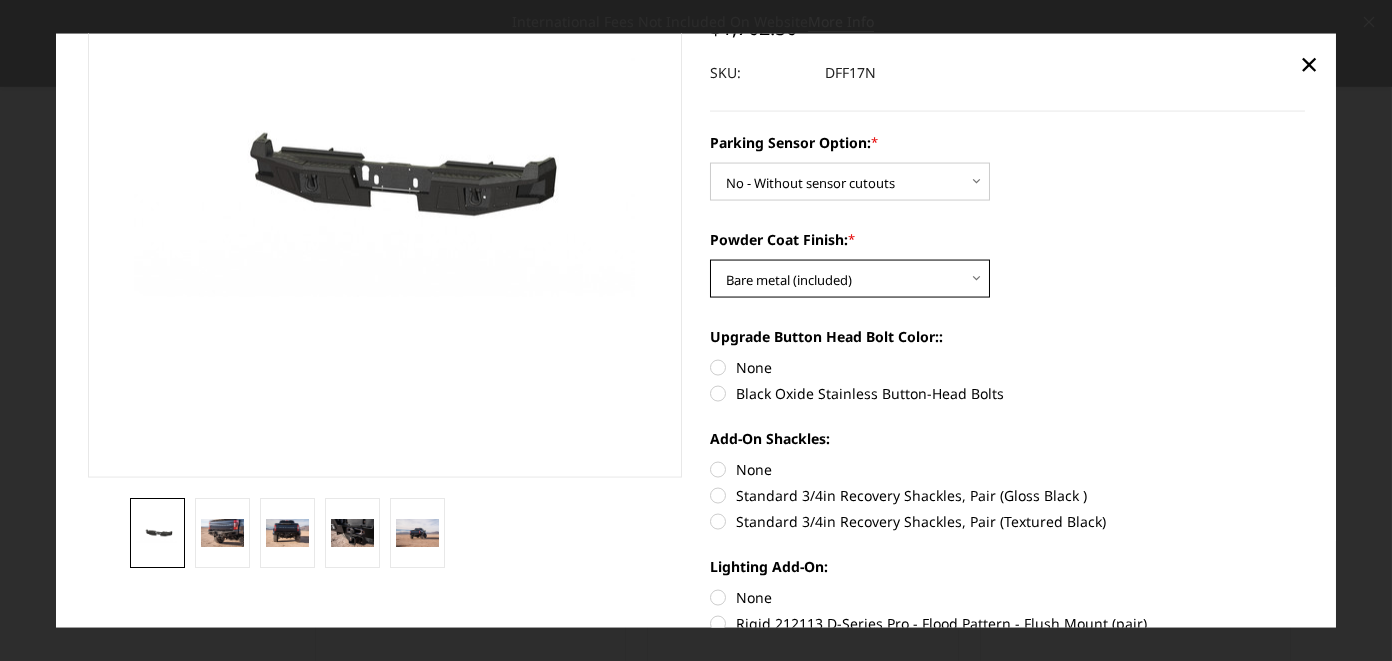 scroll, scrollTop: 200, scrollLeft: 0, axis: vertical 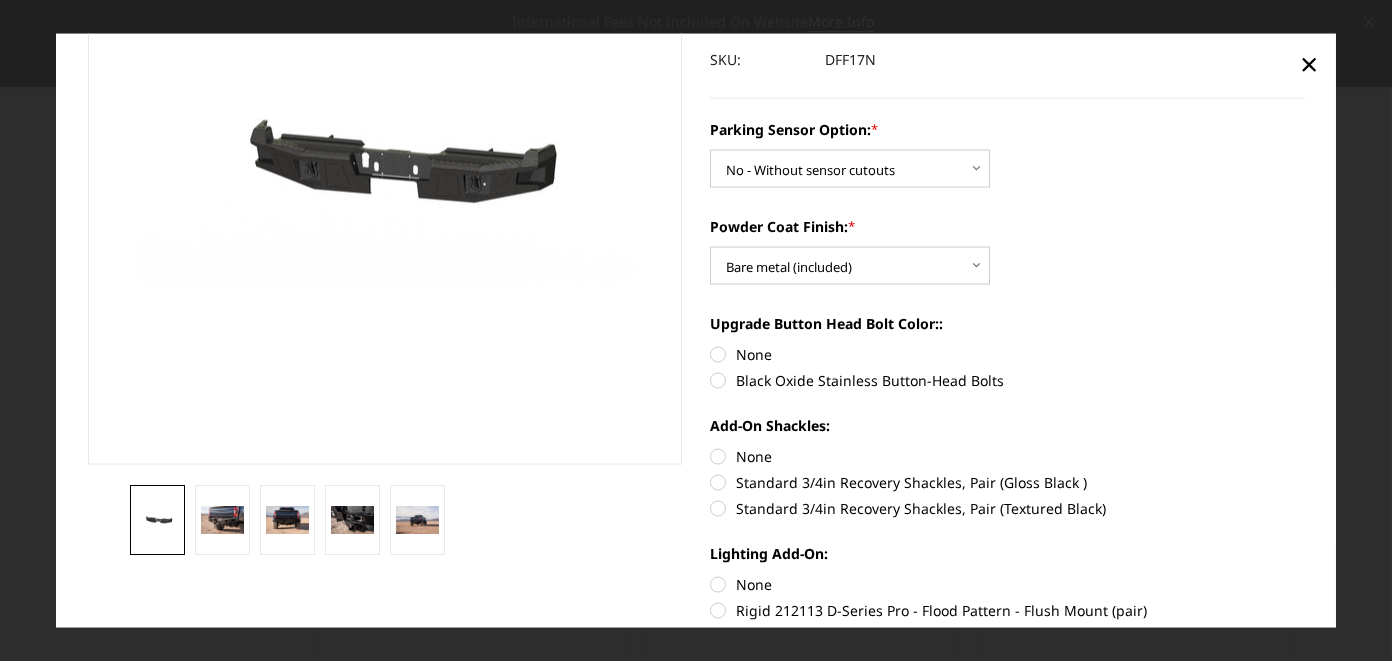 click on "None" at bounding box center (1007, 353) 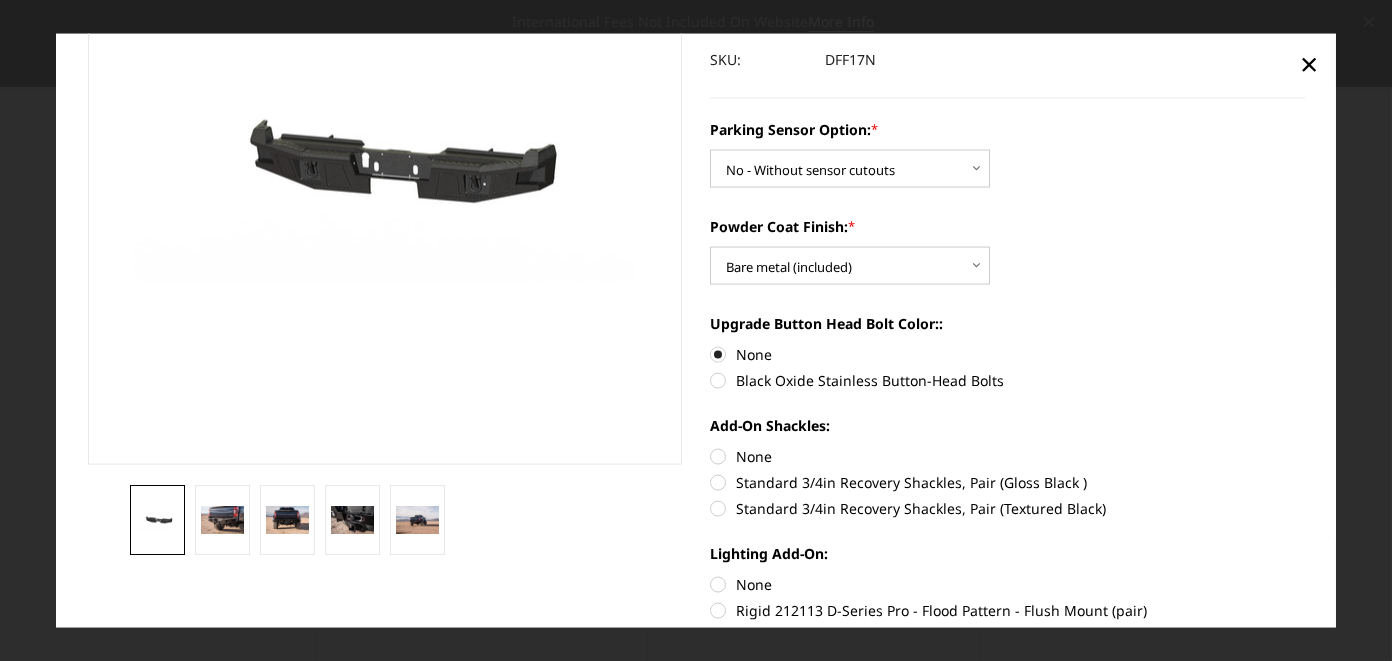 click on "None" at bounding box center [1007, 455] 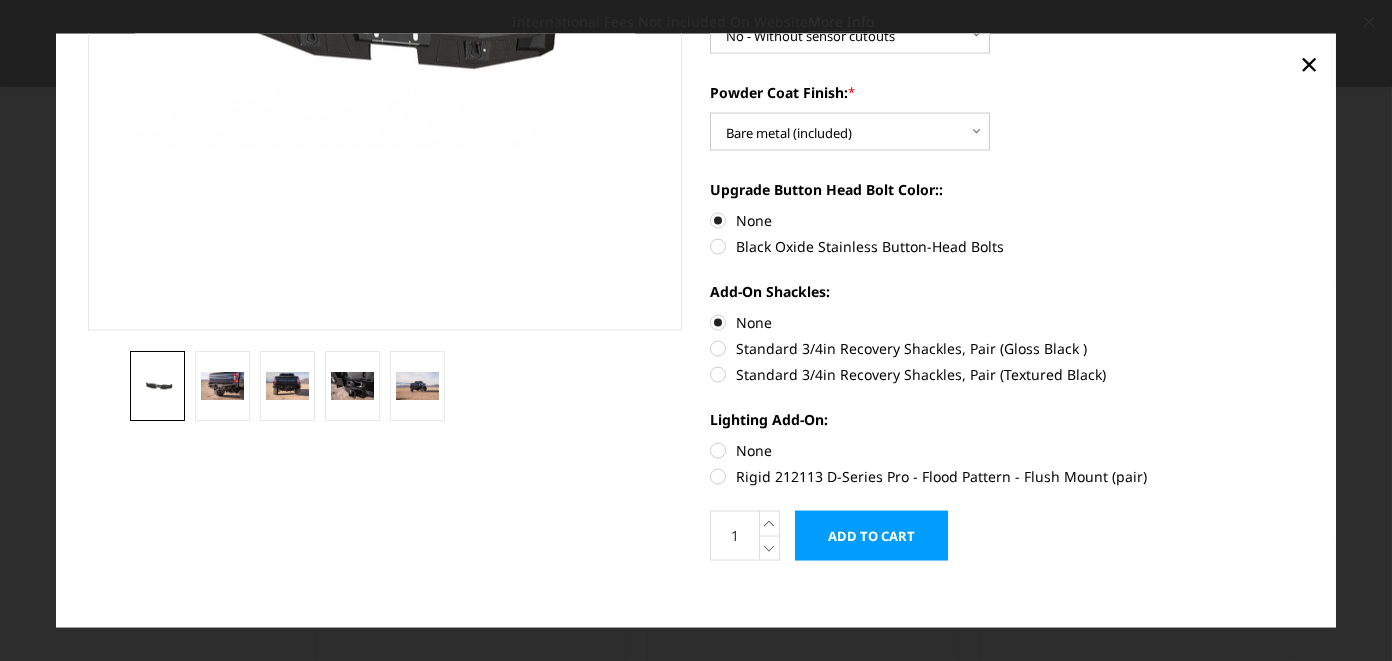 scroll, scrollTop: 347, scrollLeft: 0, axis: vertical 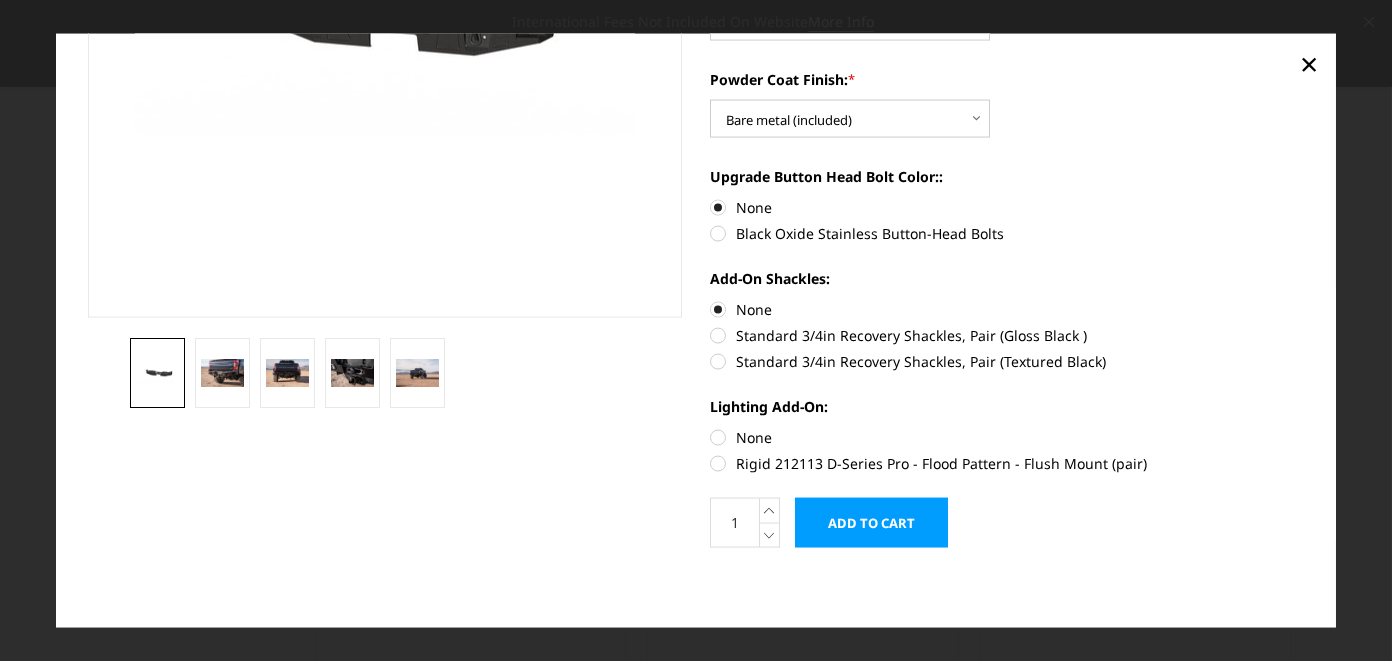 click on "Rigid 212113 D-Series Pro - Flood Pattern - Flush Mount (pair)" at bounding box center [1007, 462] 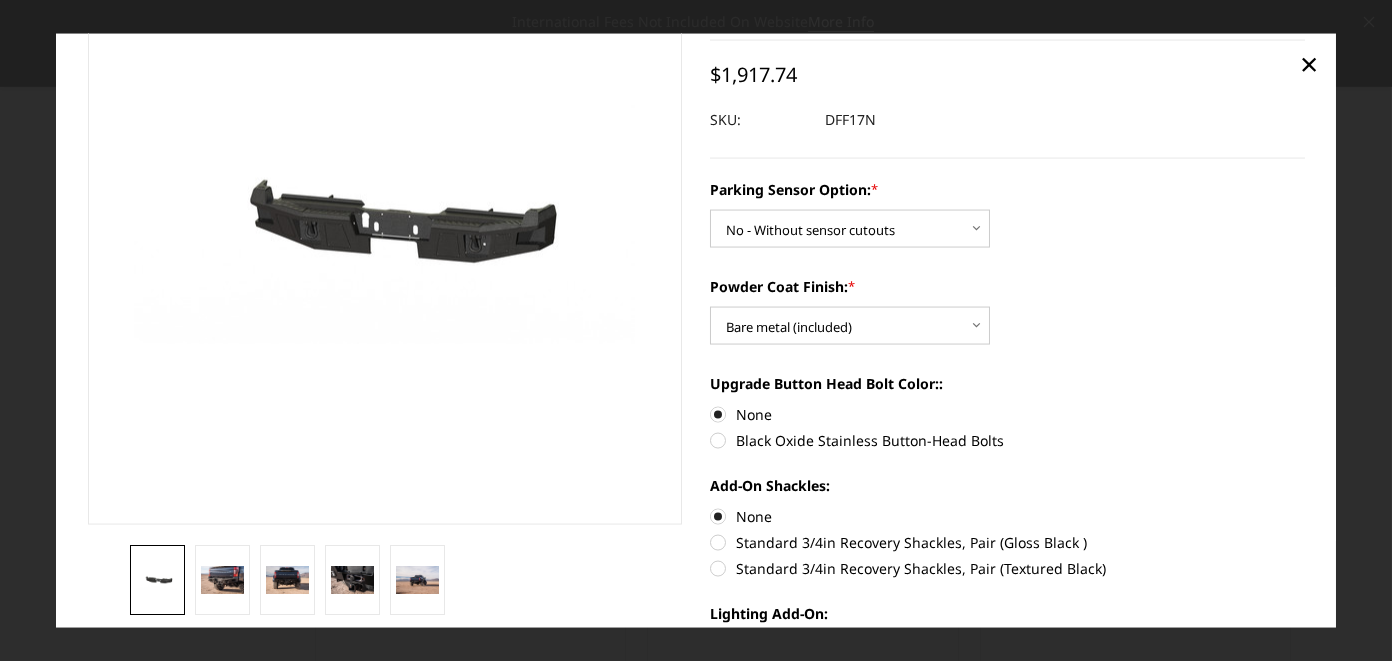 scroll, scrollTop: 0, scrollLeft: 0, axis: both 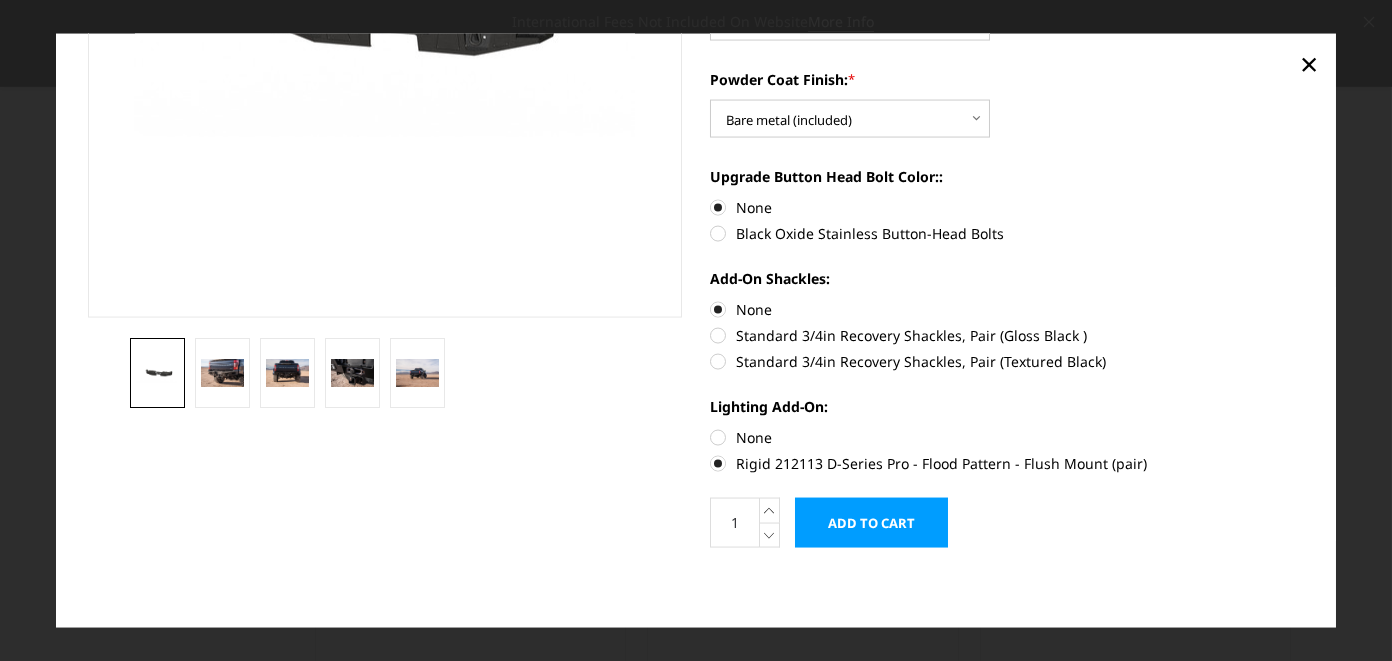 click on "Add to Cart" at bounding box center [871, 522] 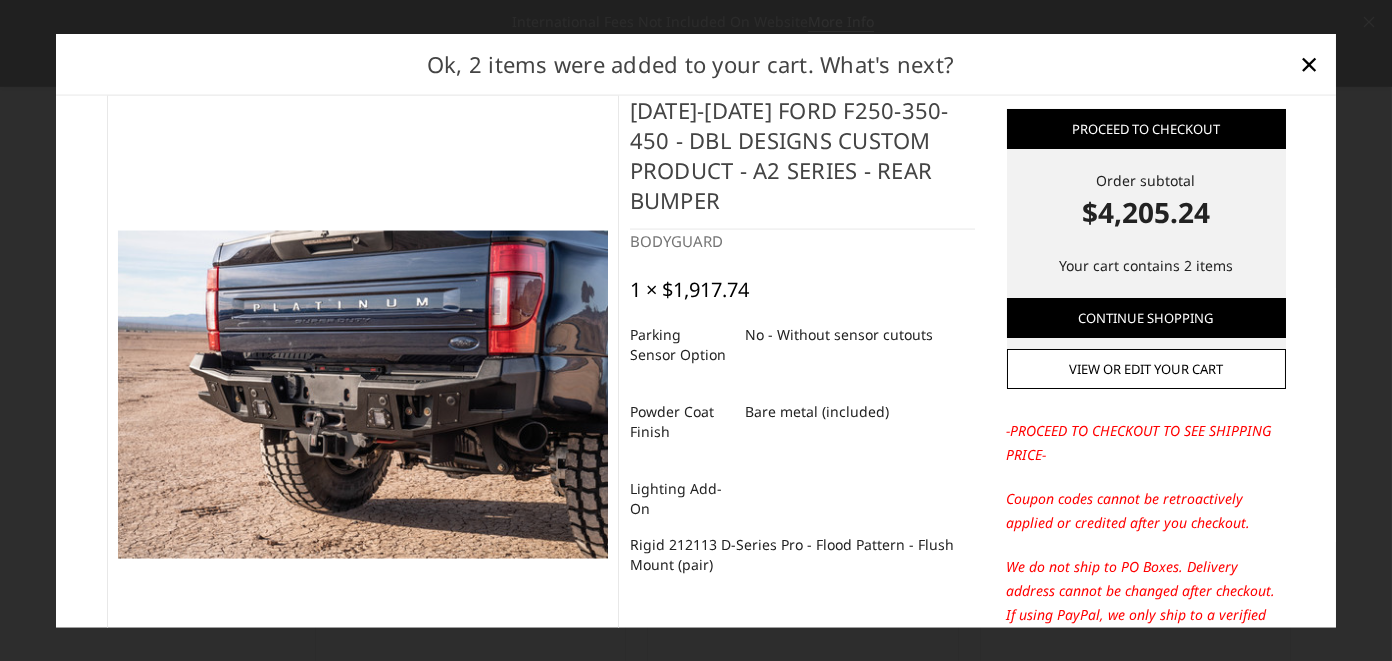 scroll, scrollTop: 0, scrollLeft: 0, axis: both 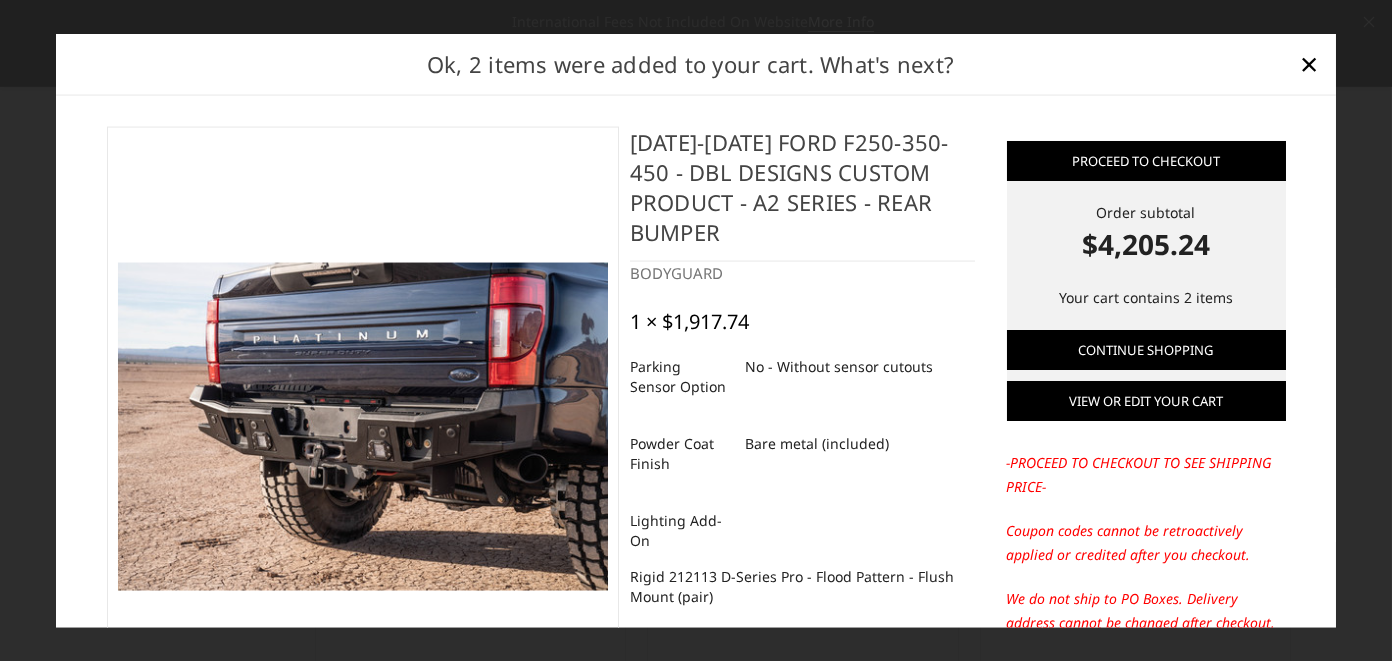 click on "View or edit your cart" at bounding box center (1146, 401) 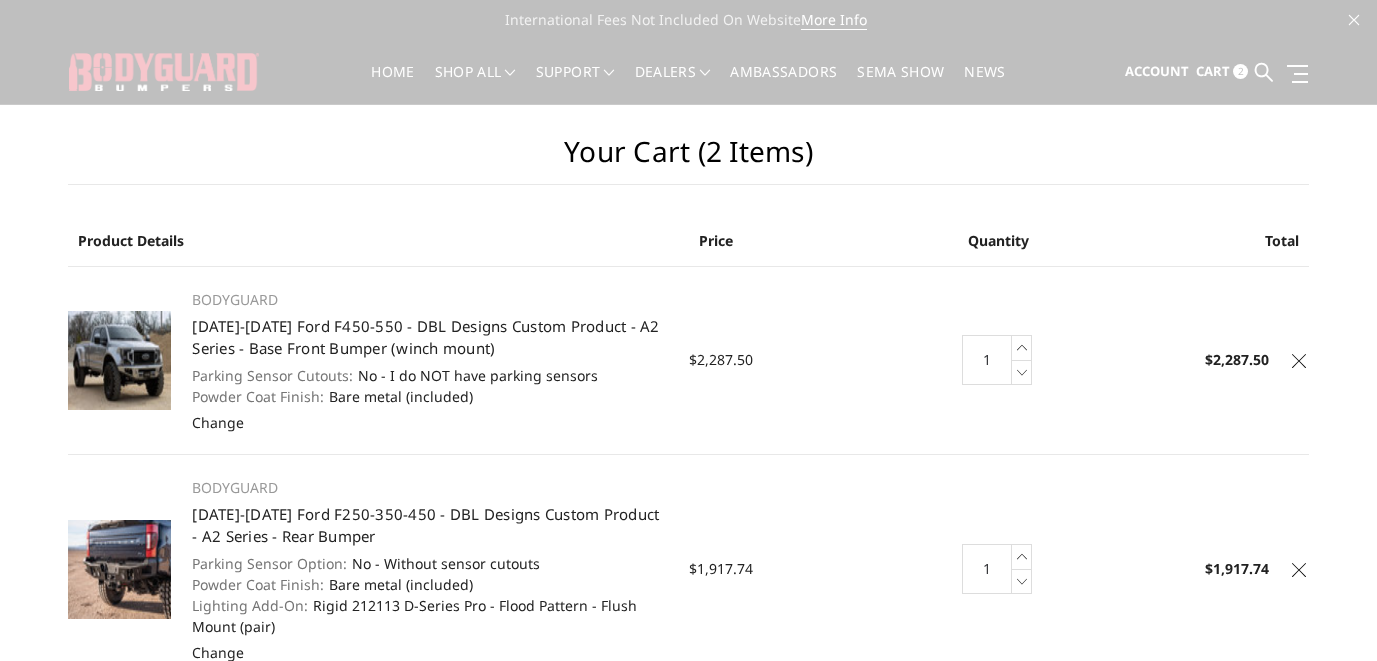 scroll, scrollTop: 0, scrollLeft: 0, axis: both 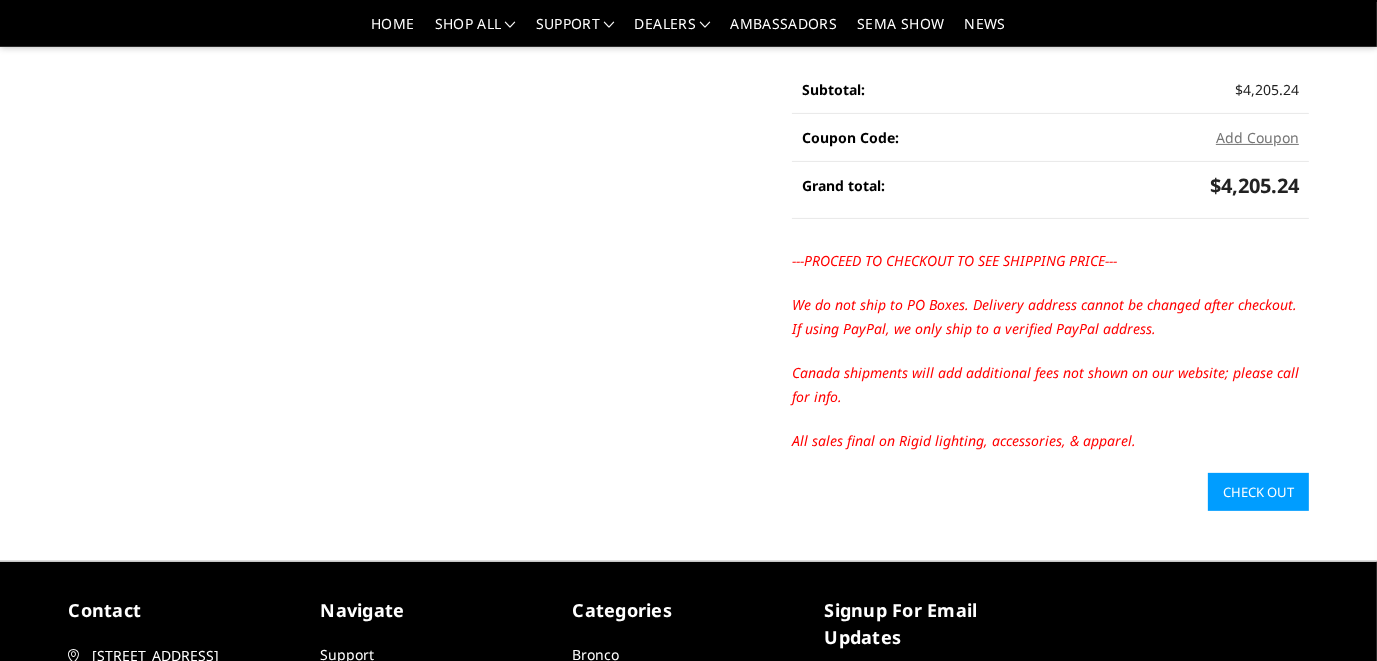 click on "Check out" at bounding box center [1258, 492] 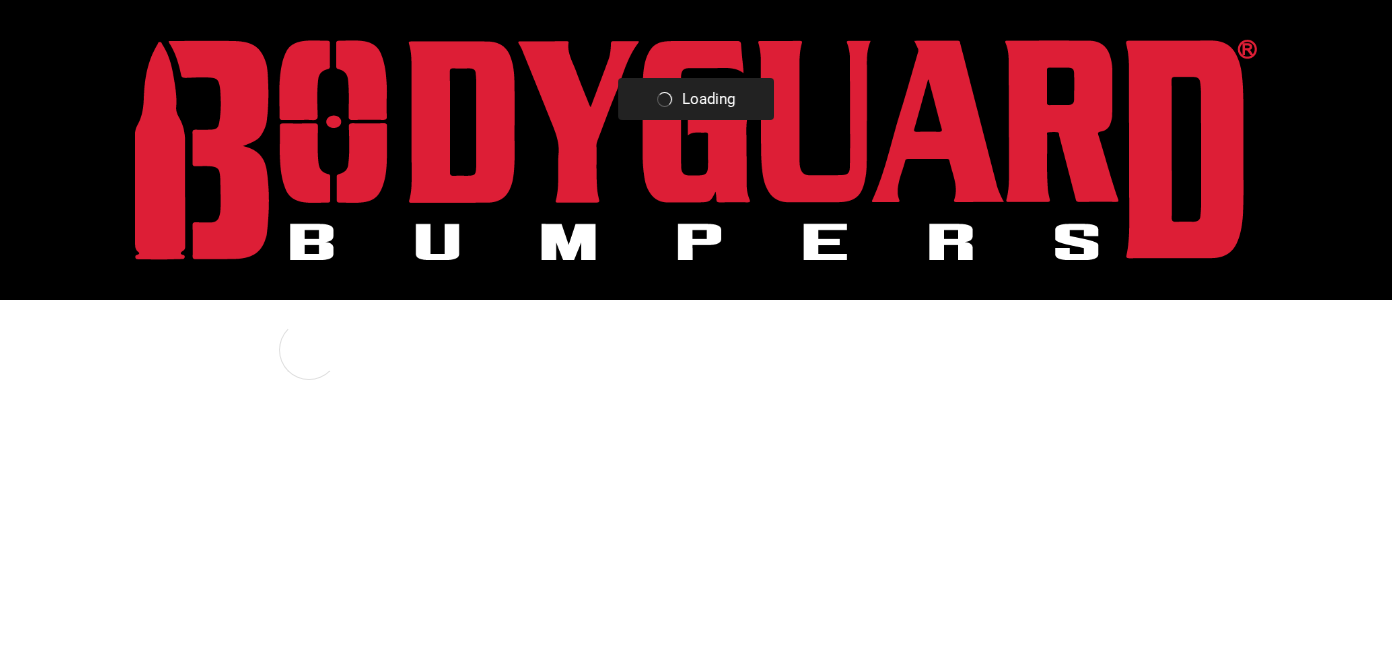 scroll, scrollTop: 0, scrollLeft: 0, axis: both 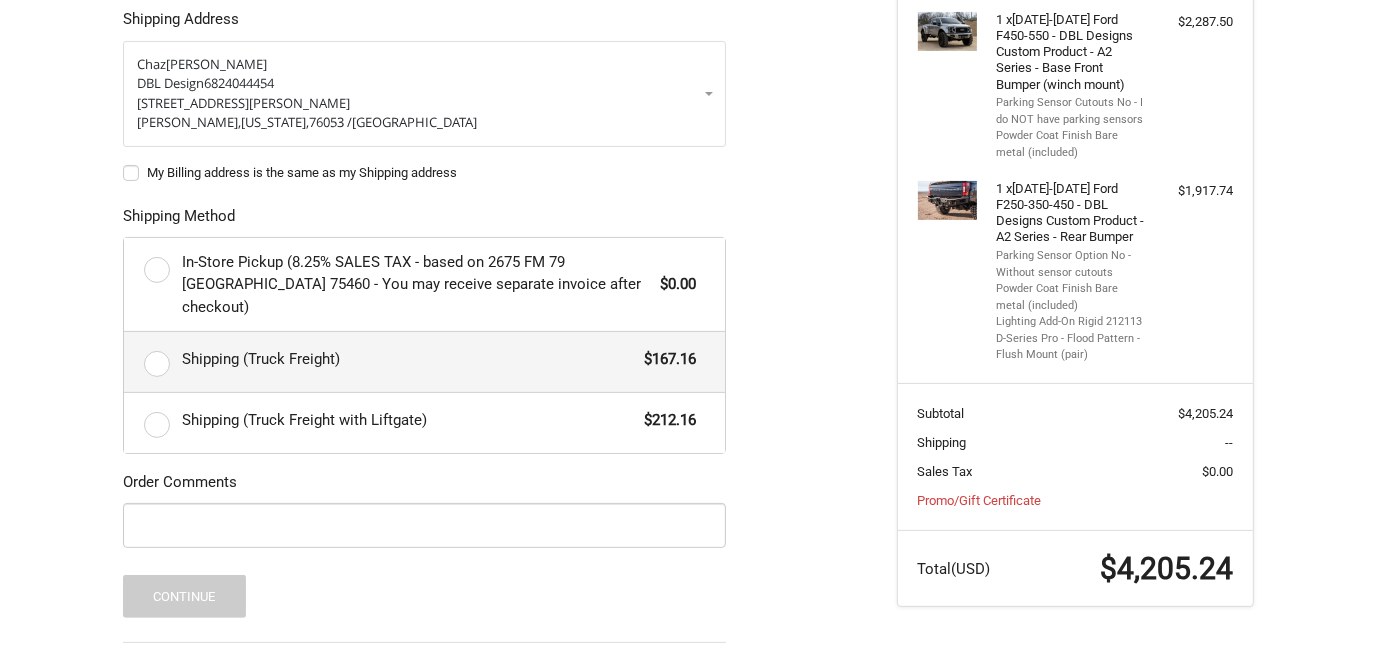 click on "Shipping (Truck Freight) $167.16" at bounding box center [424, 362] 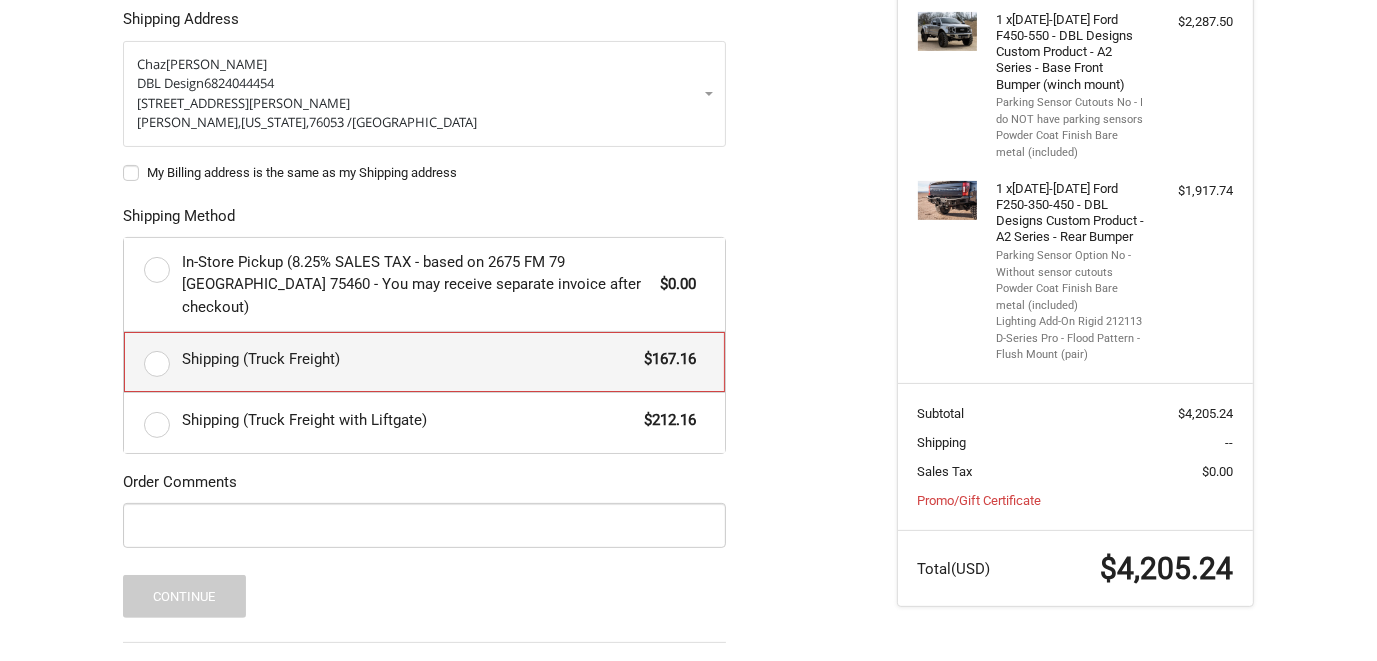 radio on "true" 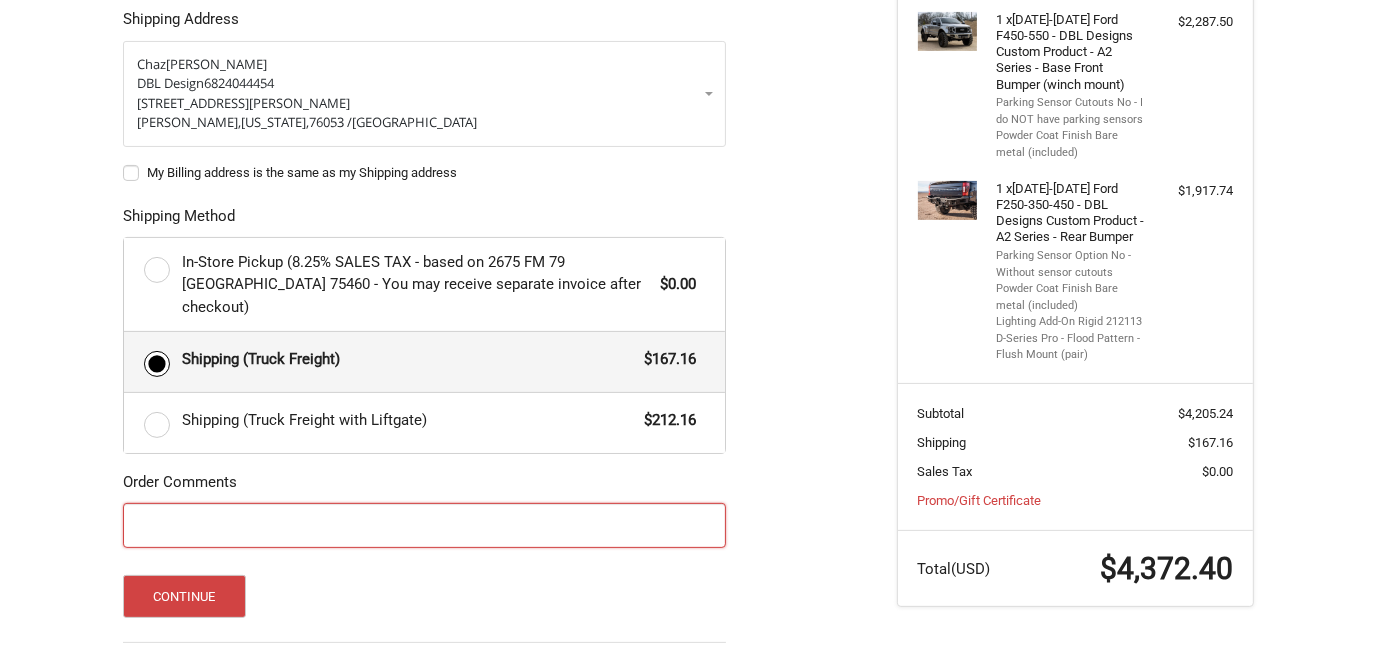 click on "Order Comments" at bounding box center [424, 525] 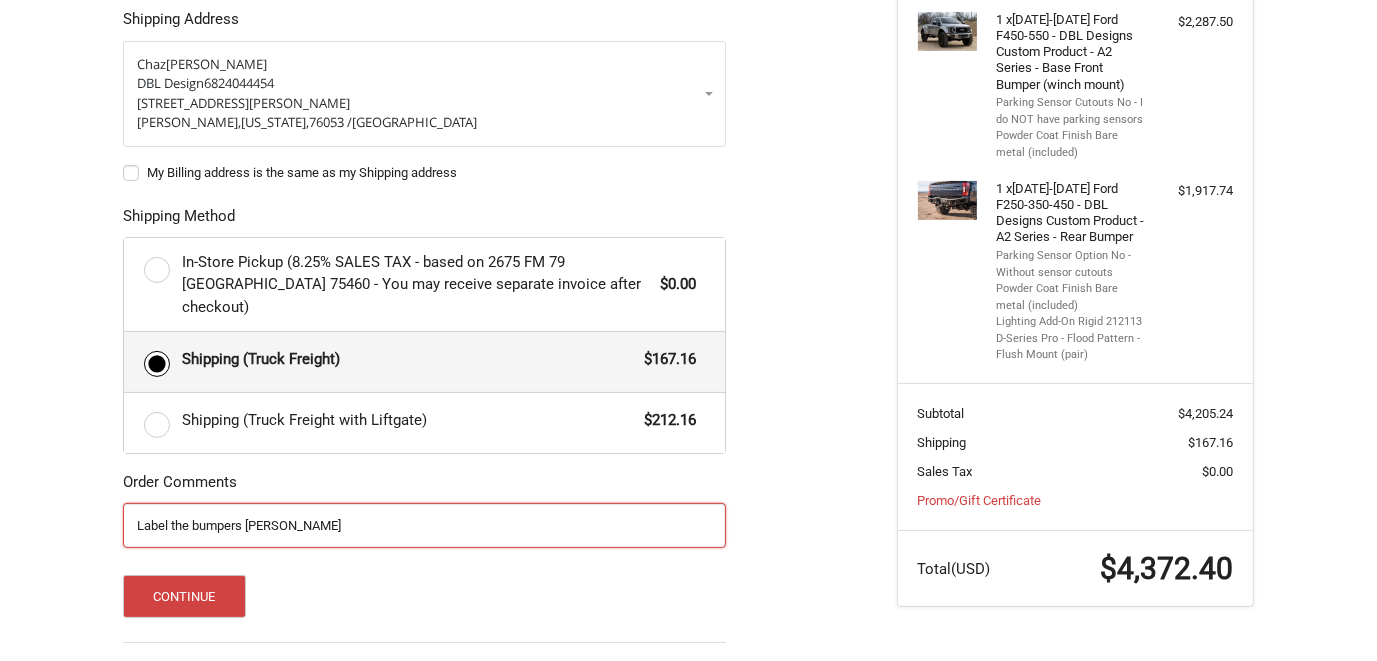 click on "Label the bumpers RICHARD VOSE" at bounding box center [424, 525] 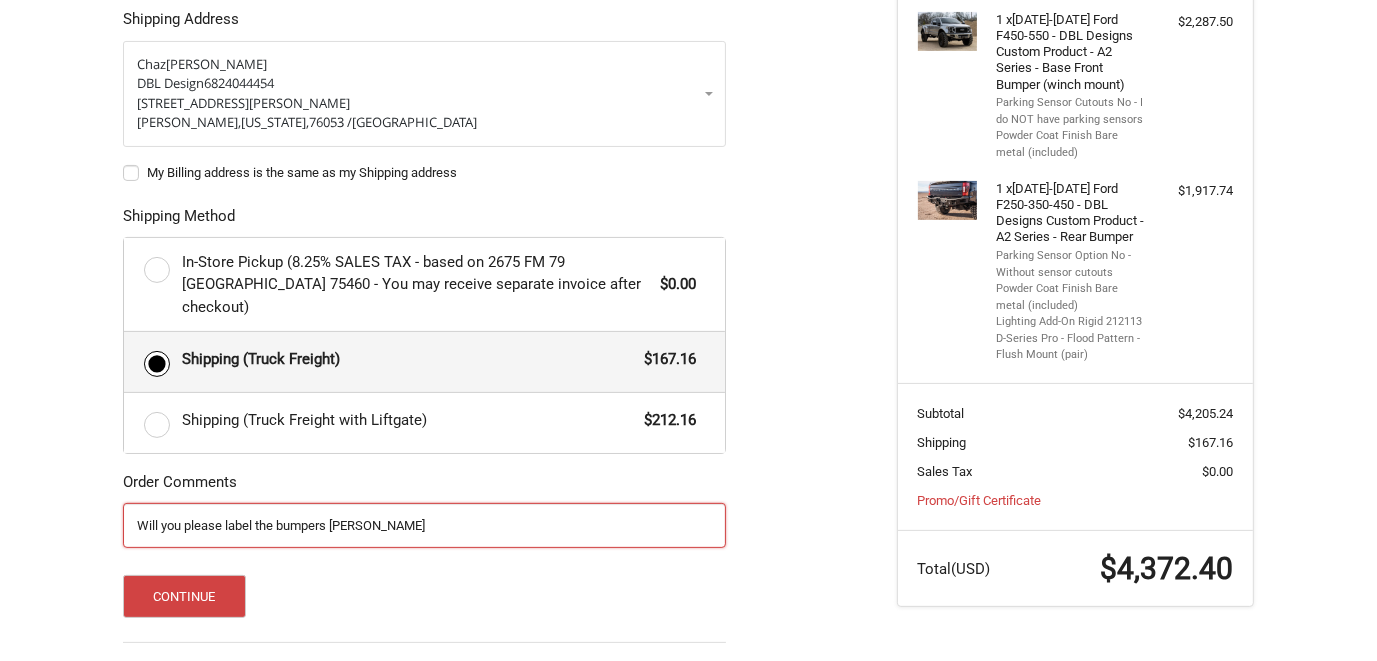 click on "Will you please label the bumpers RICHARD VOSE" at bounding box center [424, 525] 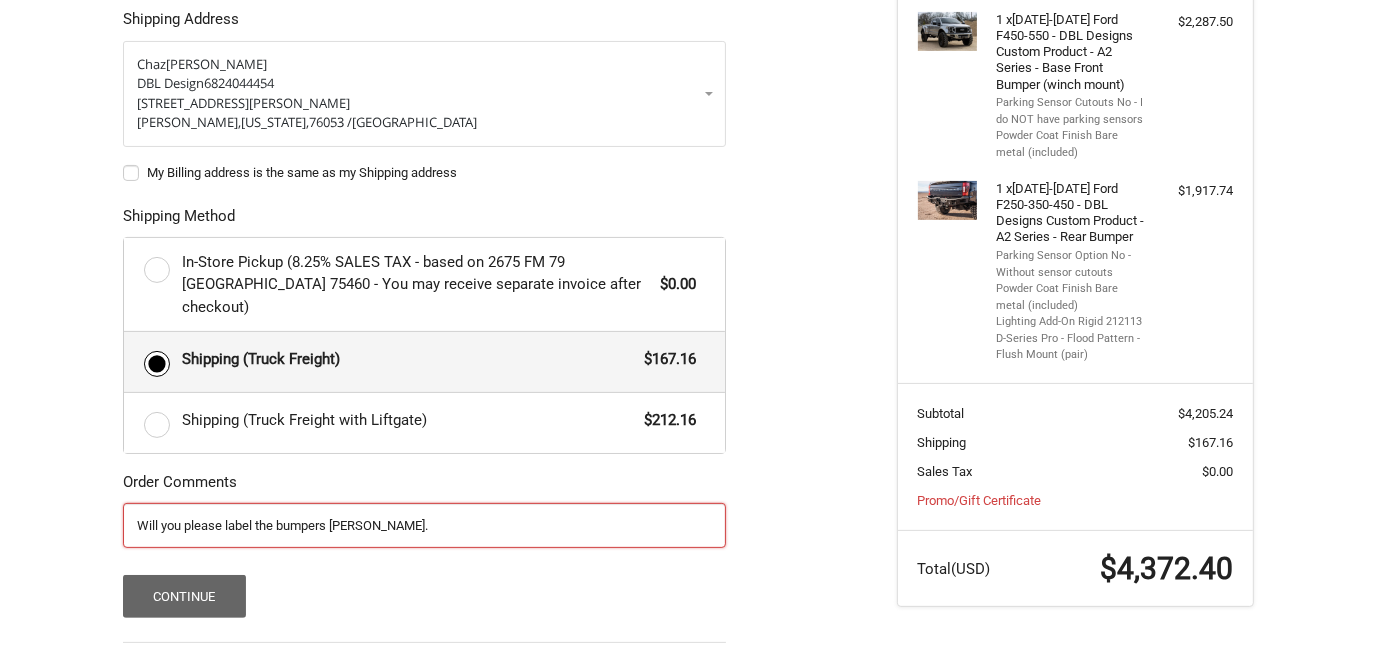 type on "Will you please label the bumpers RICHARD VOSE." 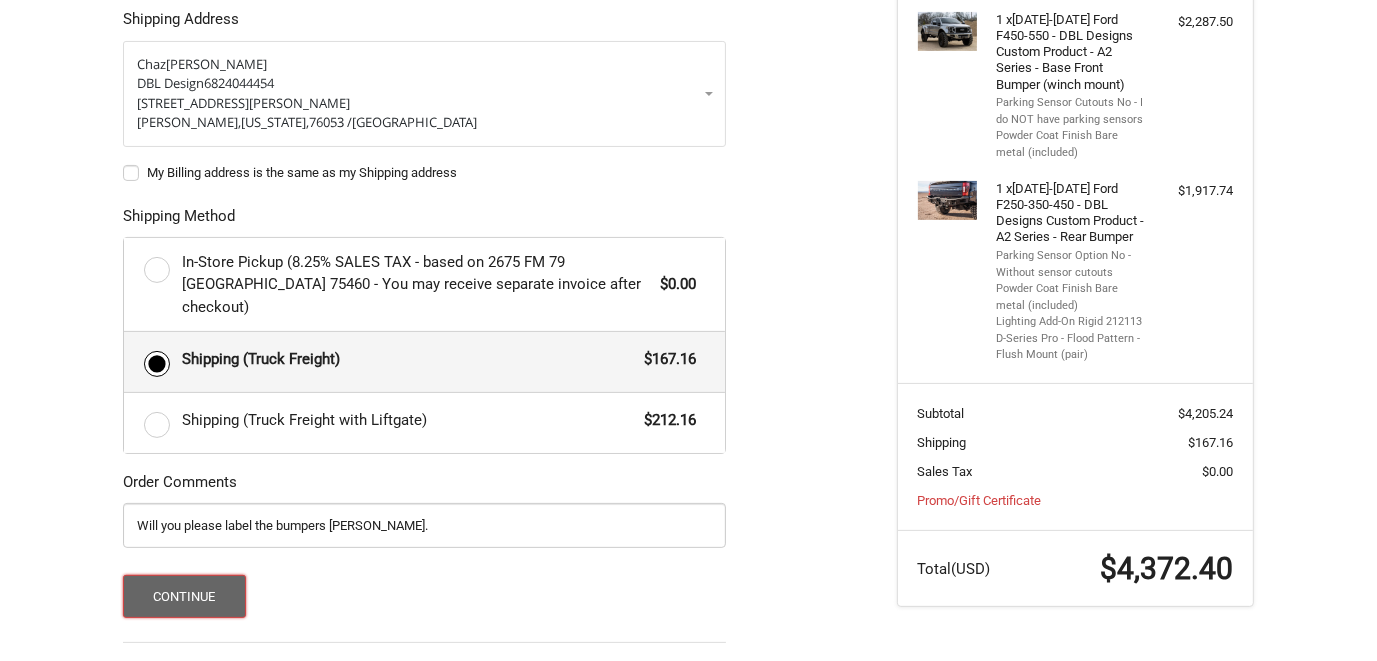click on "Continue" at bounding box center [184, 596] 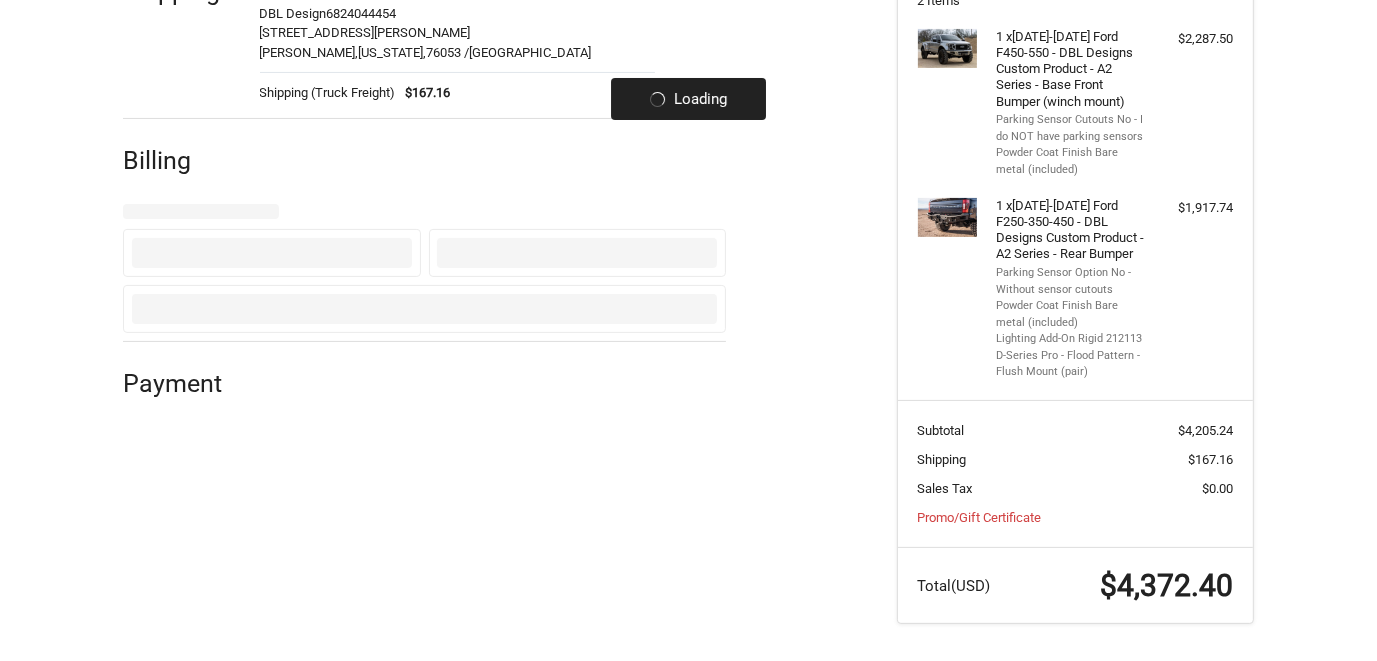 select on "US" 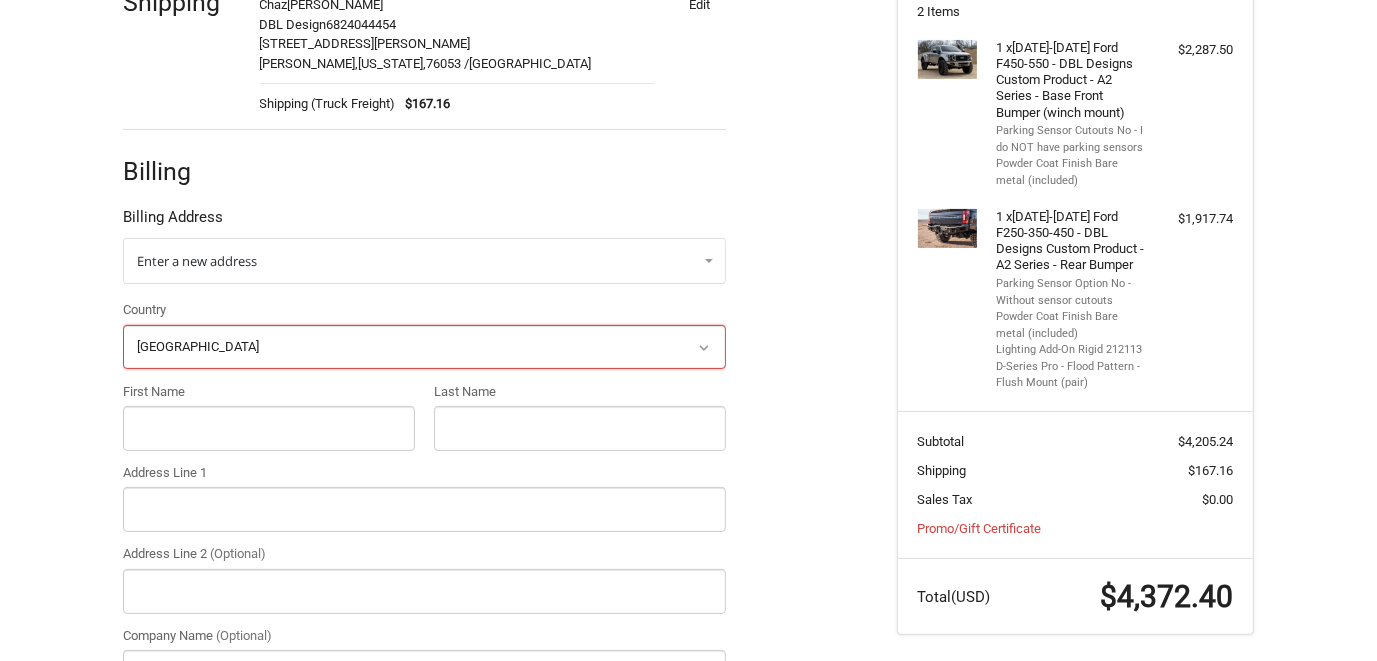 scroll, scrollTop: 411, scrollLeft: 0, axis: vertical 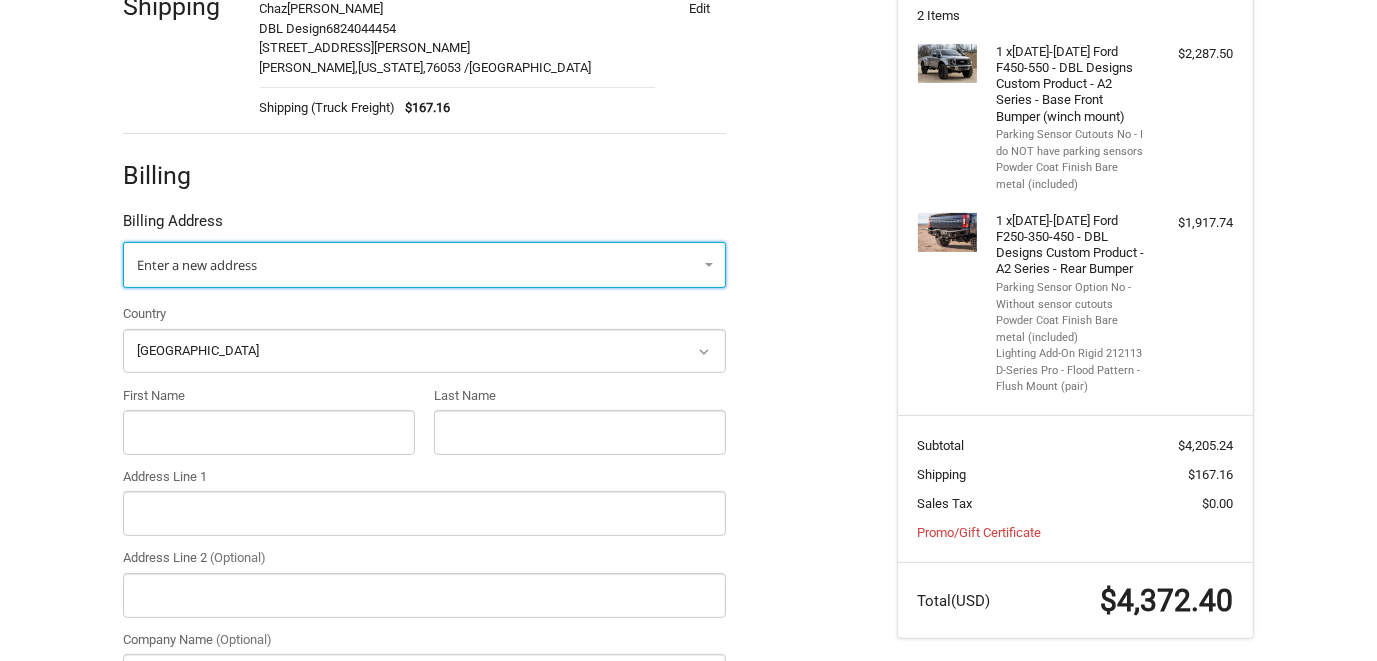 click on "Enter a new address" at bounding box center (424, 265) 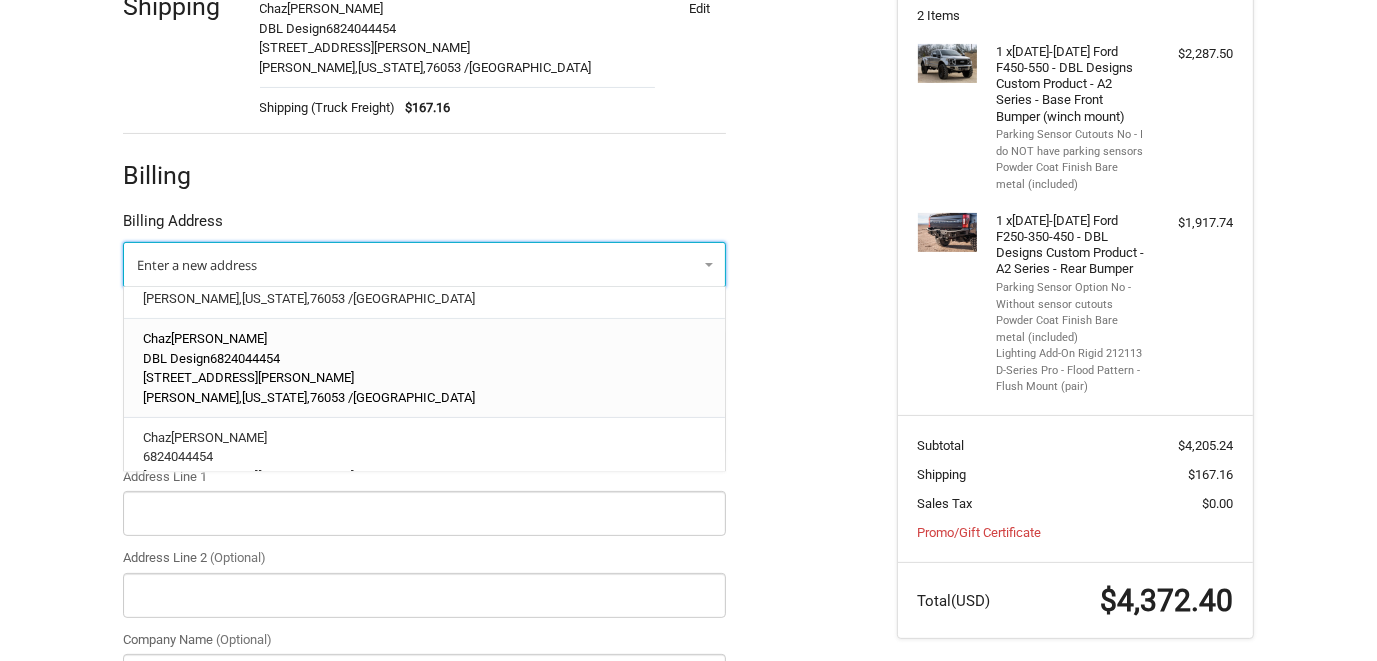 scroll, scrollTop: 400, scrollLeft: 0, axis: vertical 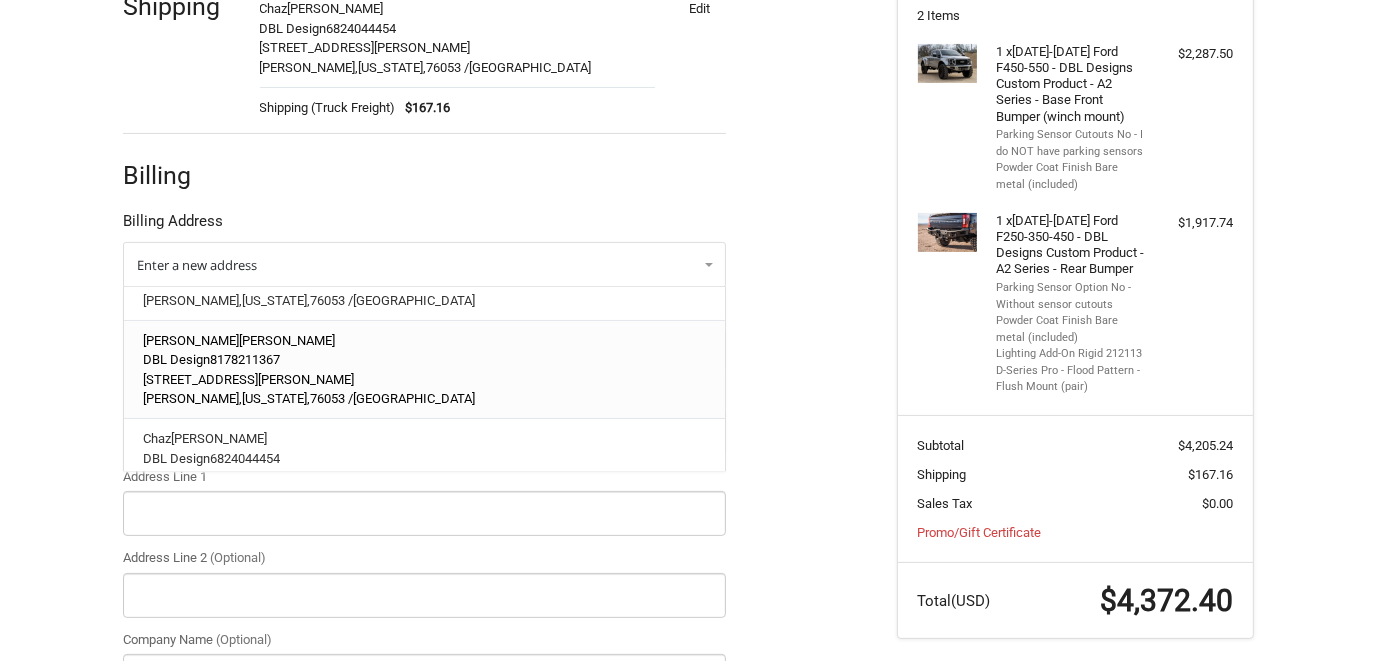 click on "1501 West Hurst Boulevard" at bounding box center (249, 379) 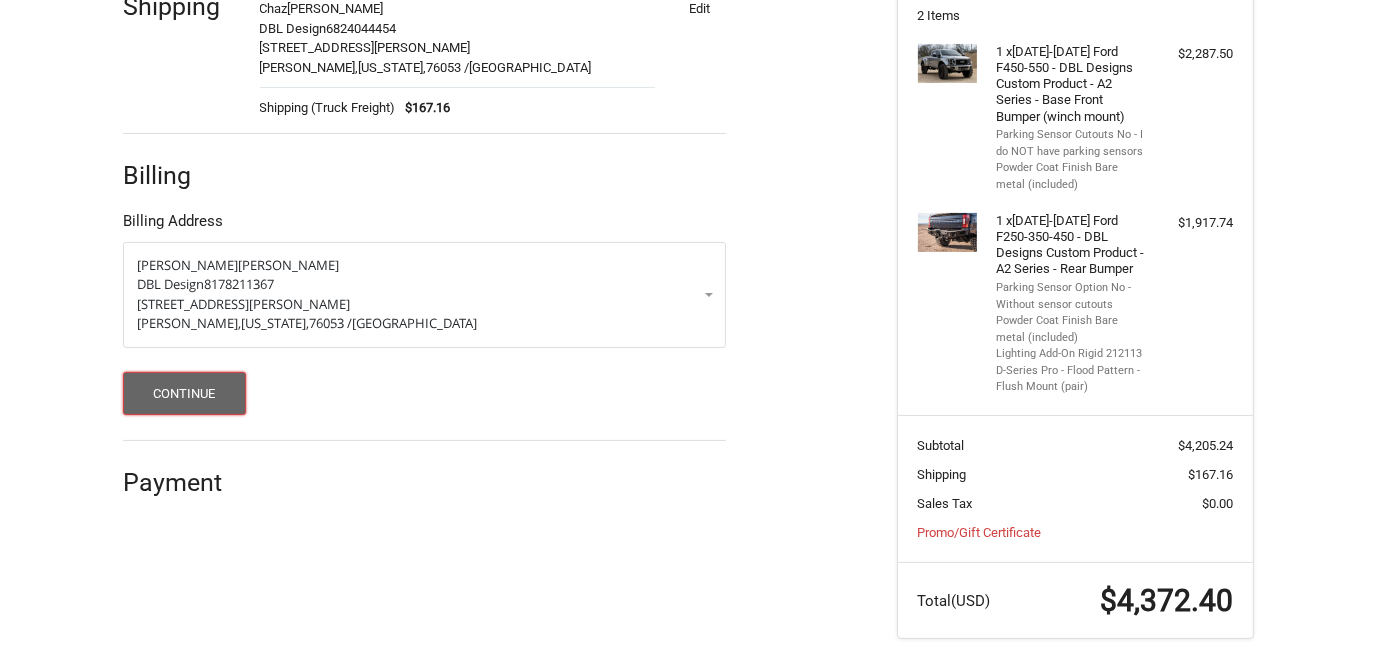click on "Continue" at bounding box center (184, 393) 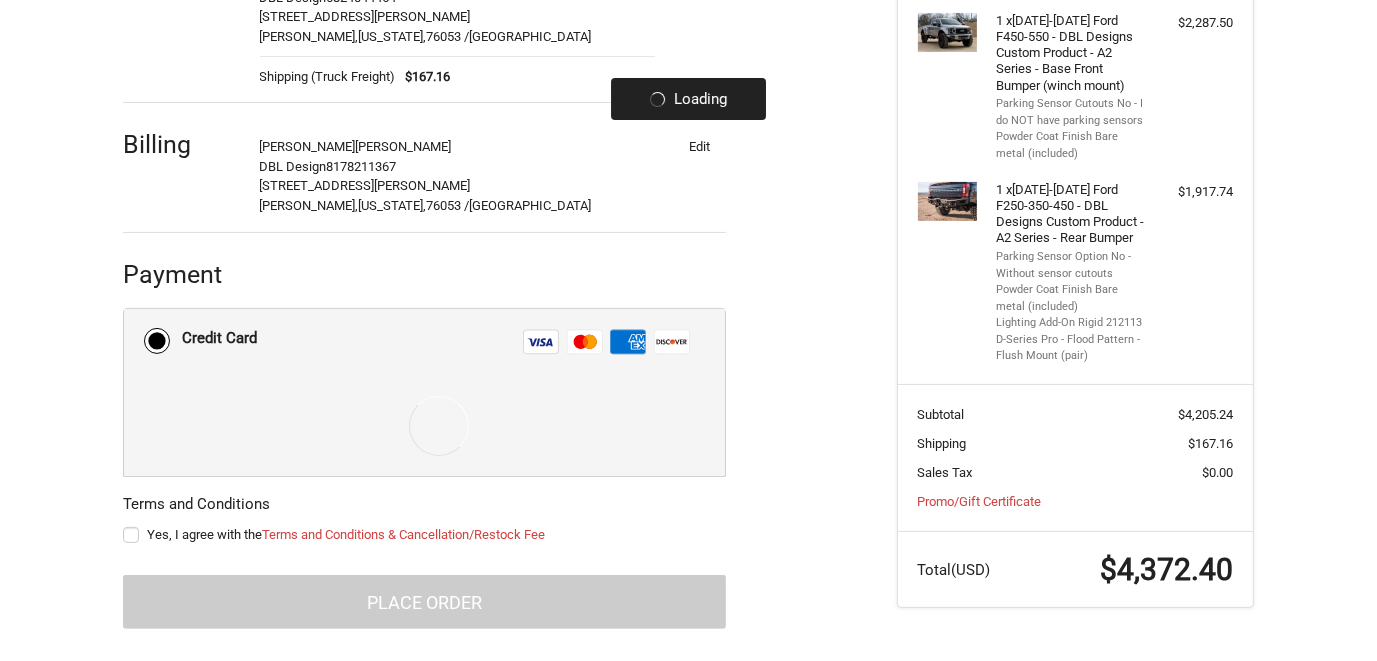 scroll, scrollTop: 451, scrollLeft: 0, axis: vertical 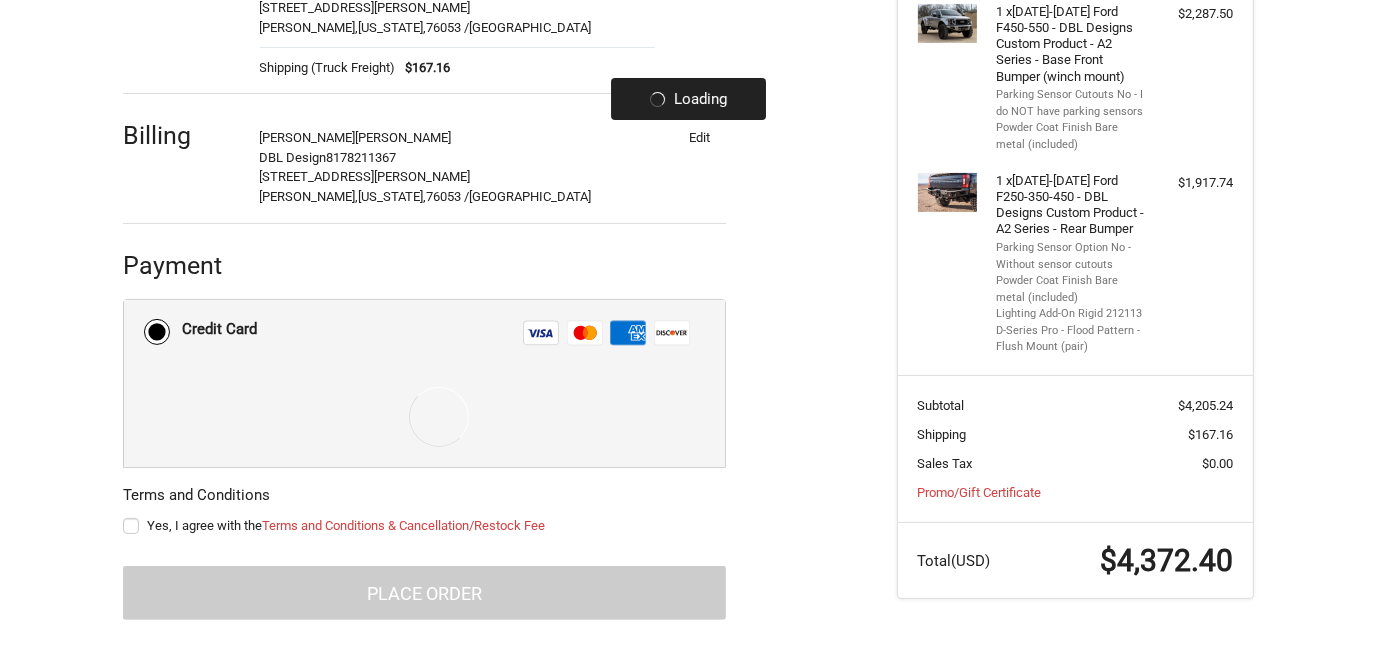 click on "Credit Card Visa Master Amex Discover Credit card Credit Card Number Expiration Name on Card CVV" at bounding box center [424, 383] 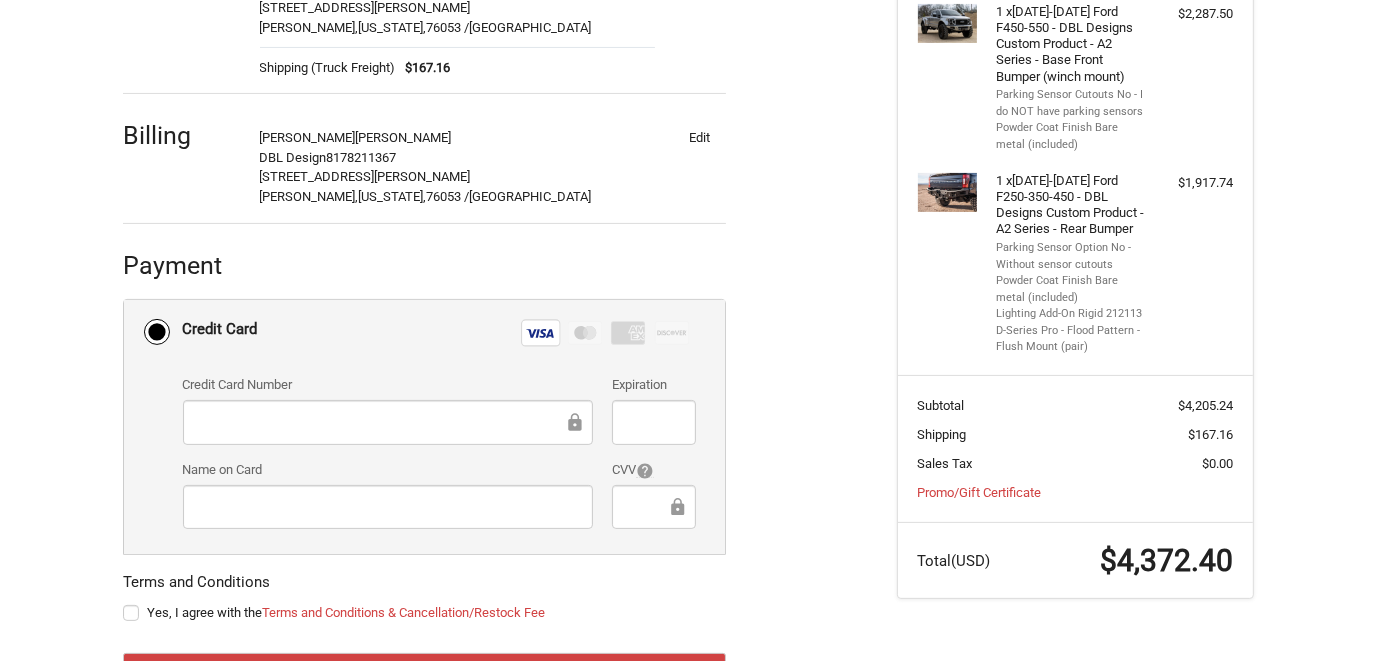 click on "Customer Sales@dbldesign.com Sign Out Shipping Chaz  Bassett DBL Design  6824044454 1501 West Hurst Boulevard  Hurst,  Texas,  76053 /  United States  Shipping (Truck Freight) $167.16 Edit Billing Charles  Bassett DBL Design  8178211367 1501 West Hurst Boulevard  Hurst,  Texas,  76053 /  United States  Edit Payment Payment Methods Credit Card Credit Card Visa Master Amex Discover Credit card Credit Card Number Expiration Name on Card CVV Redeemable Payments Promo/Gift Certificate Terms and Conditions Yes, I agree with the  Terms and Conditions & Cancellation/Restock Fee Place Order" at bounding box center (495, 290) 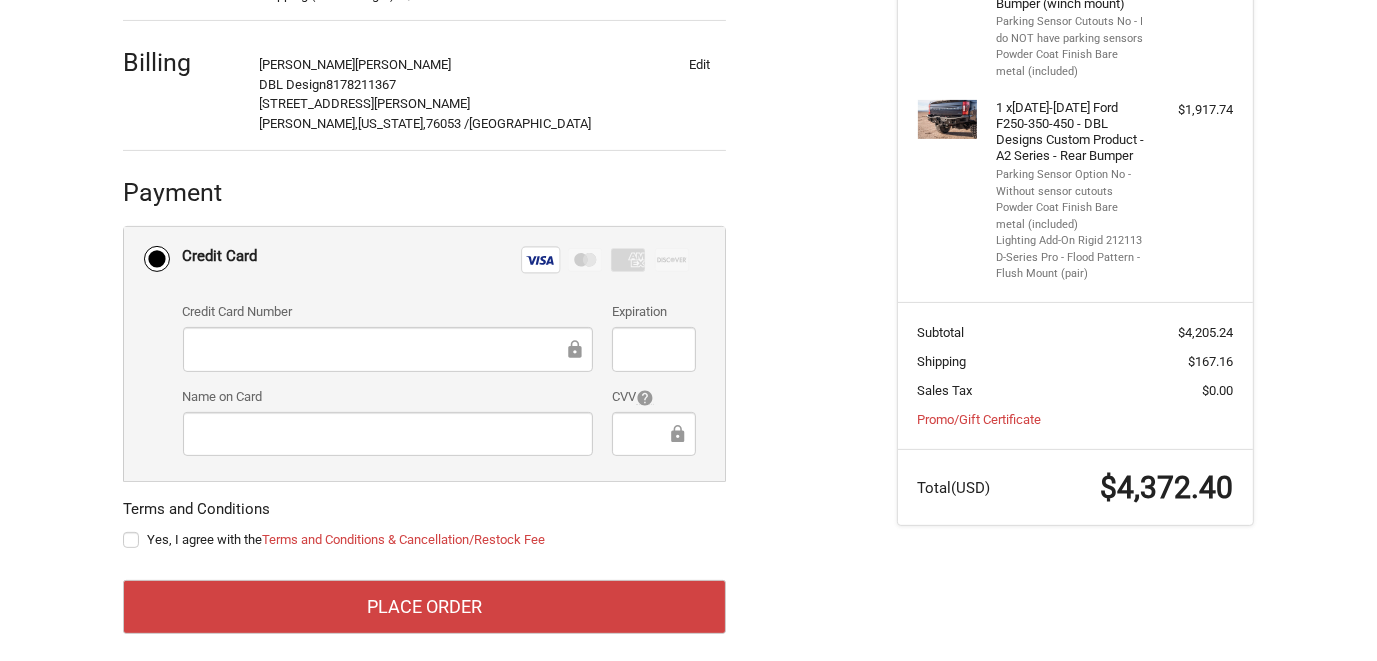 scroll, scrollTop: 538, scrollLeft: 0, axis: vertical 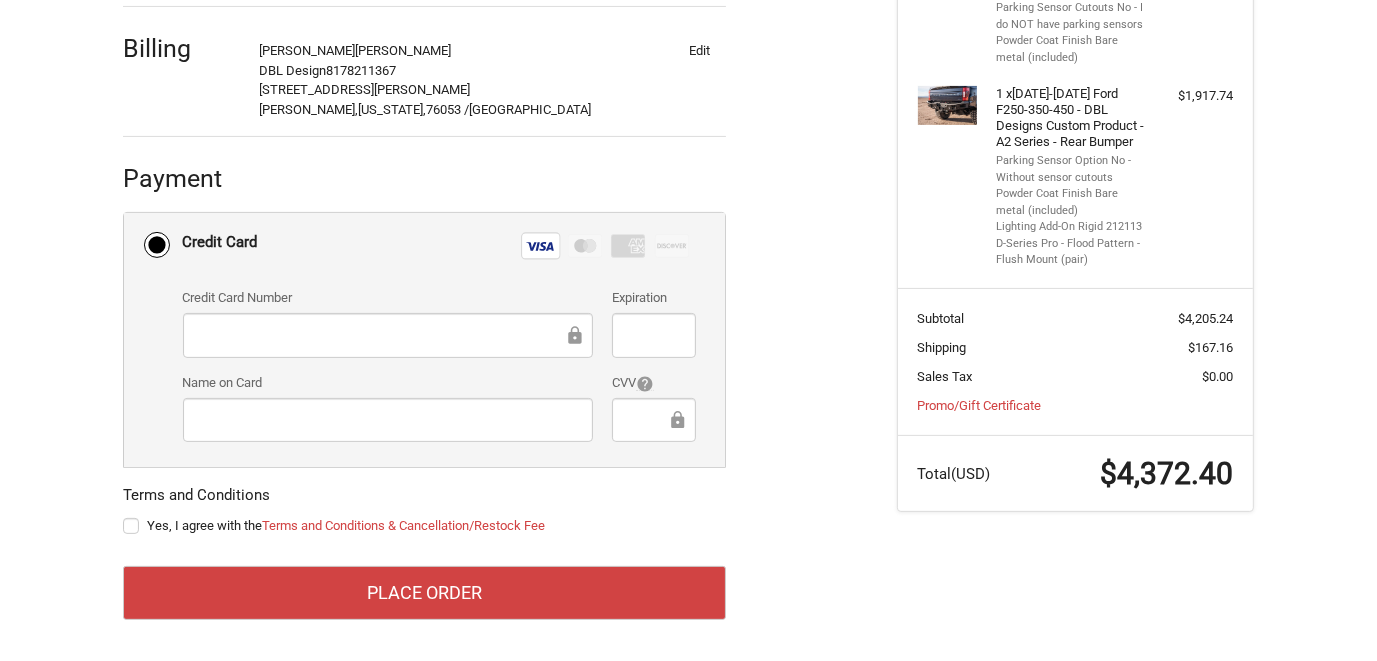 click on "Yes, I agree with the  Terms and Conditions & Cancellation/Restock Fee" at bounding box center [424, 526] 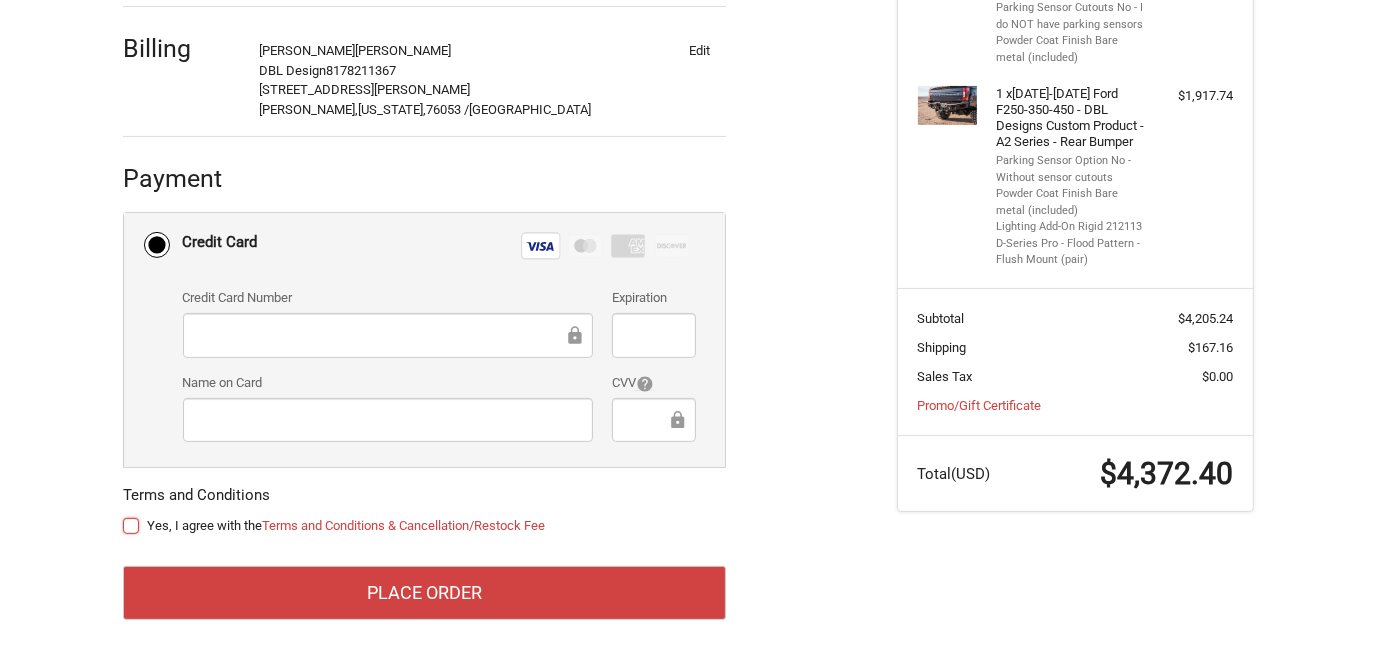 click on "Yes, I agree with the  Terms and Conditions & Cancellation/Restock Fee" at bounding box center (123, 516) 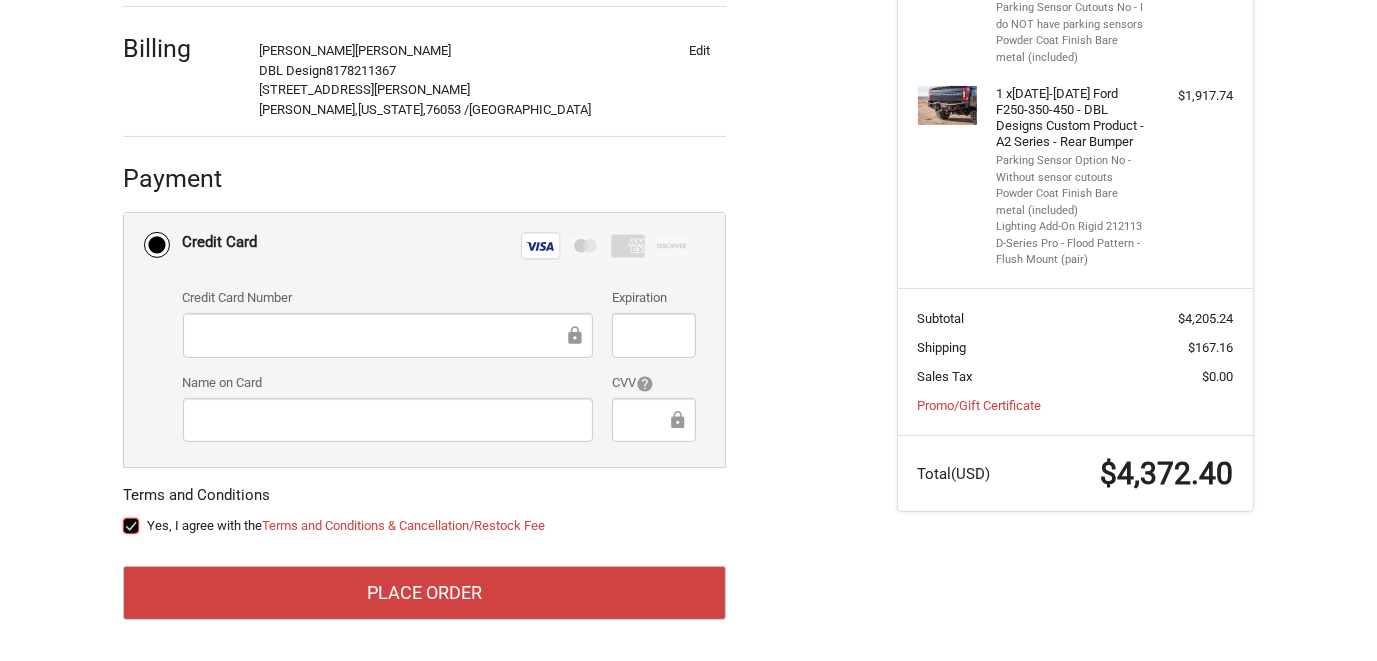 checkbox on "true" 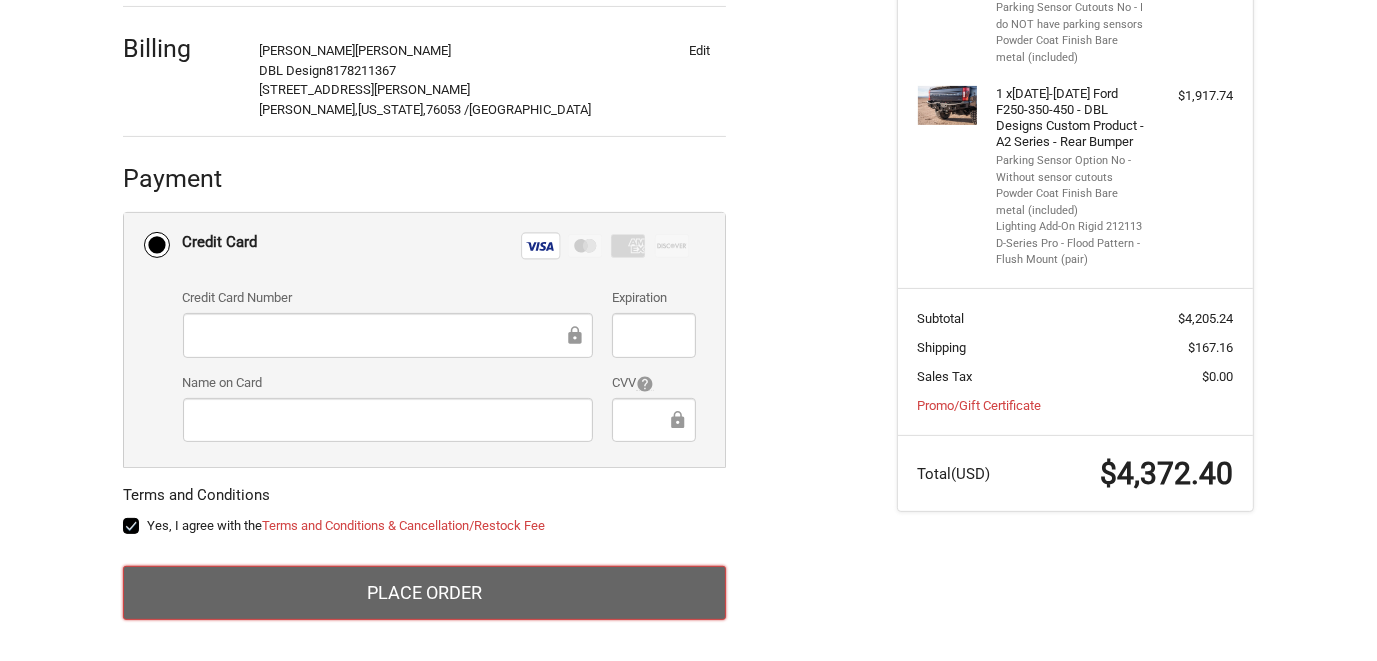 click on "Place Order" at bounding box center (424, 593) 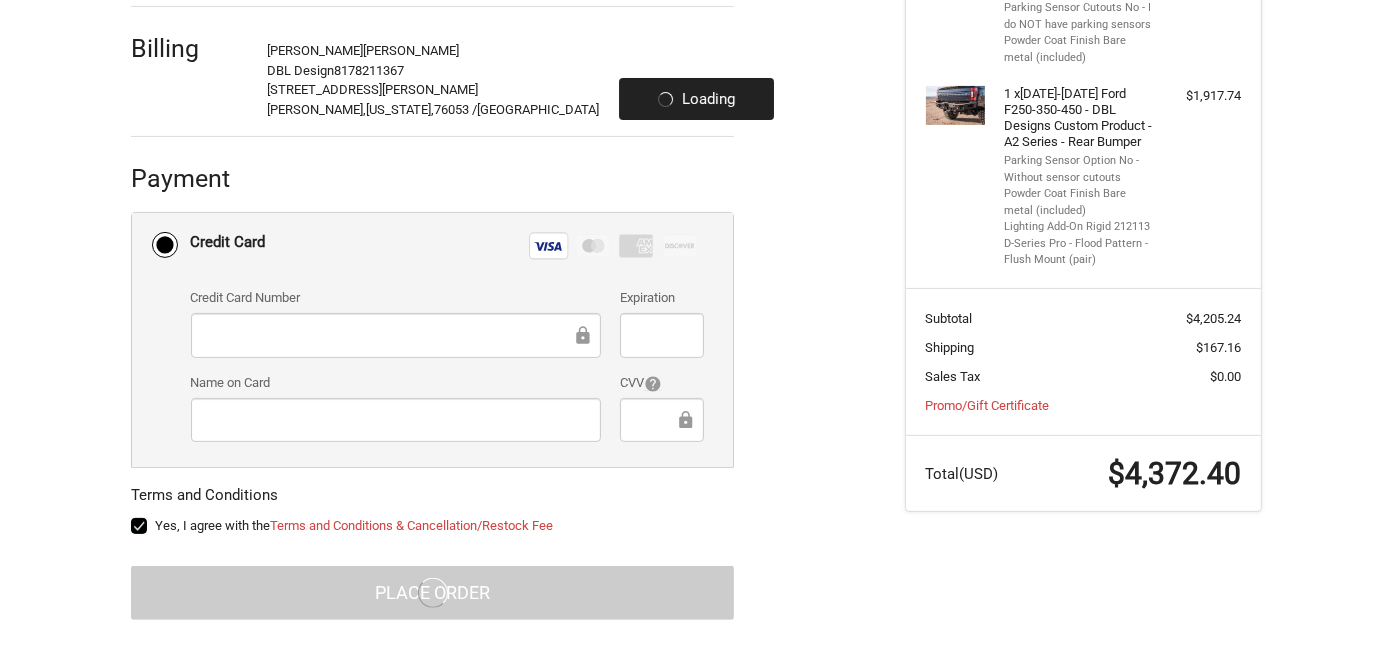 scroll, scrollTop: 0, scrollLeft: 0, axis: both 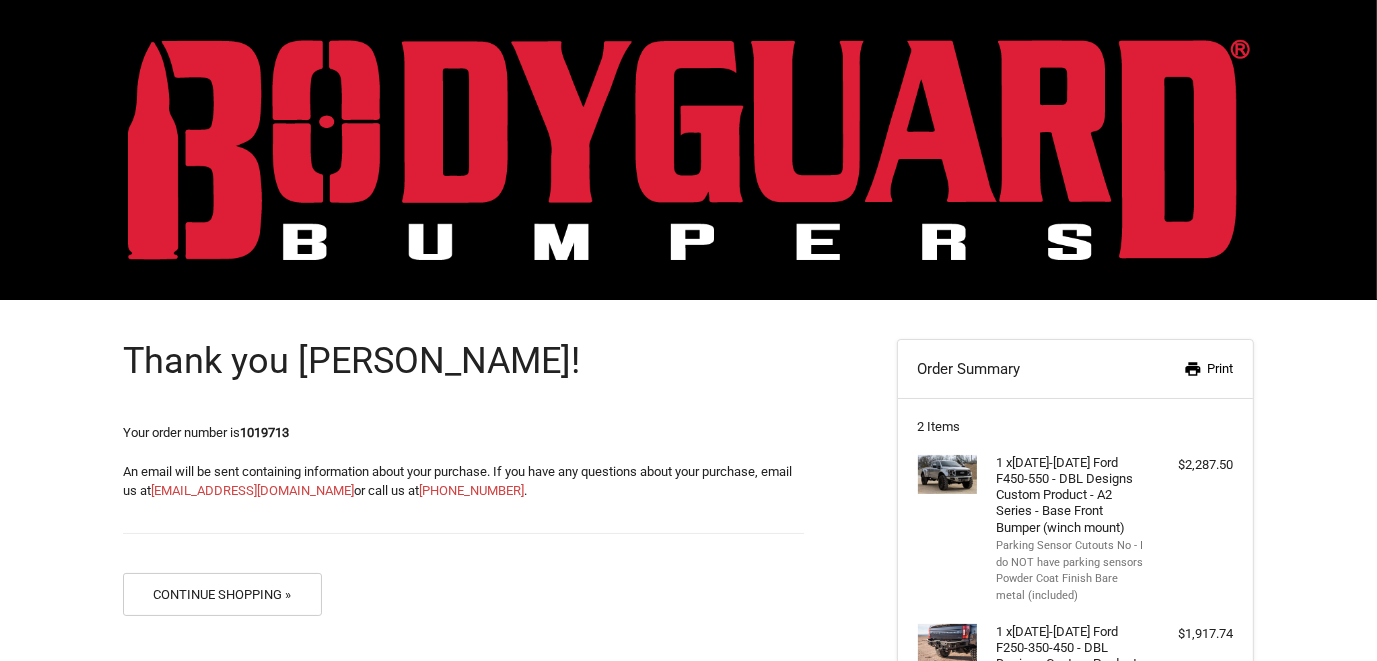 click on "Print" at bounding box center (1181, 369) 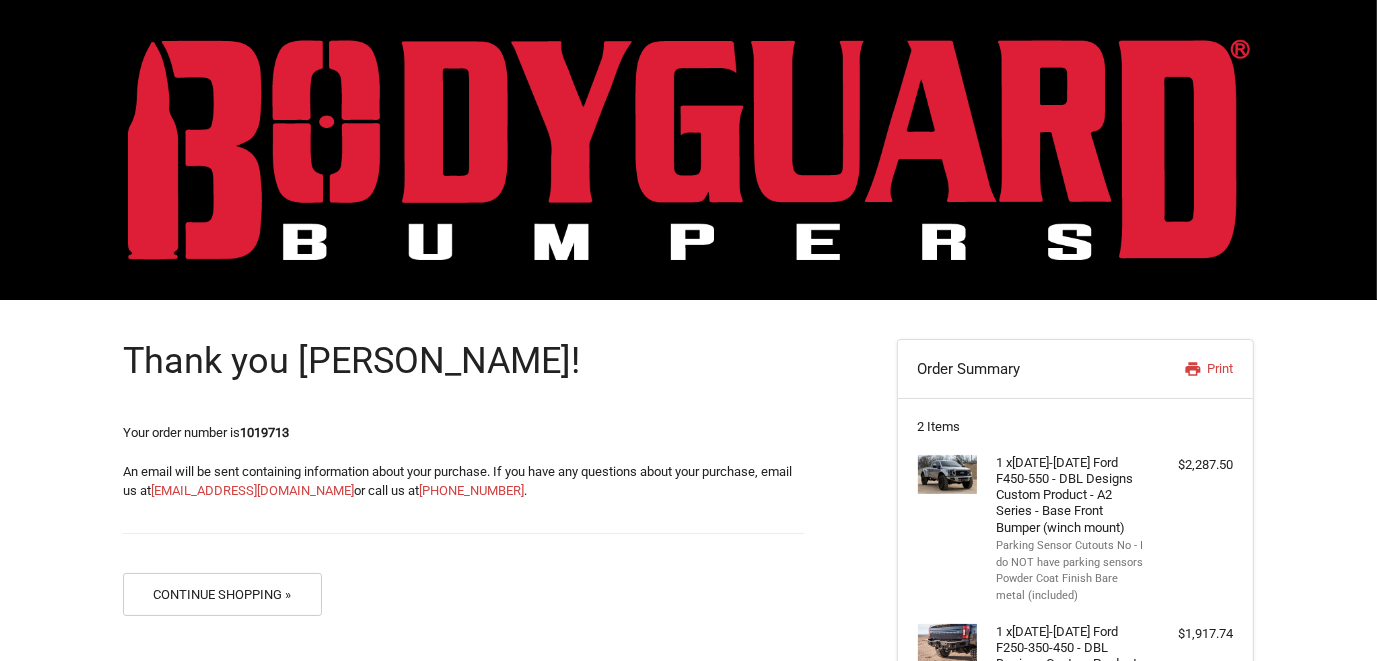 drag, startPoint x: 1065, startPoint y: 2, endPoint x: 743, endPoint y: 363, distance: 483.74063 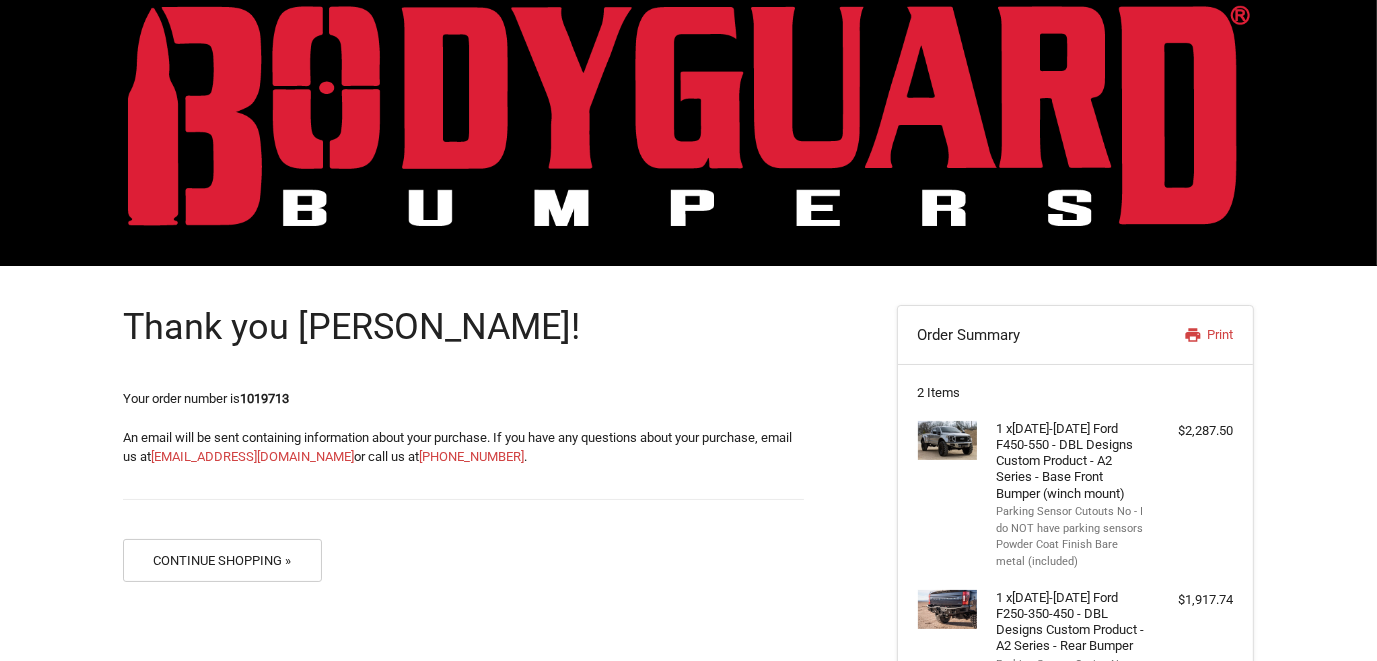 scroll, scrollTop: 0, scrollLeft: 0, axis: both 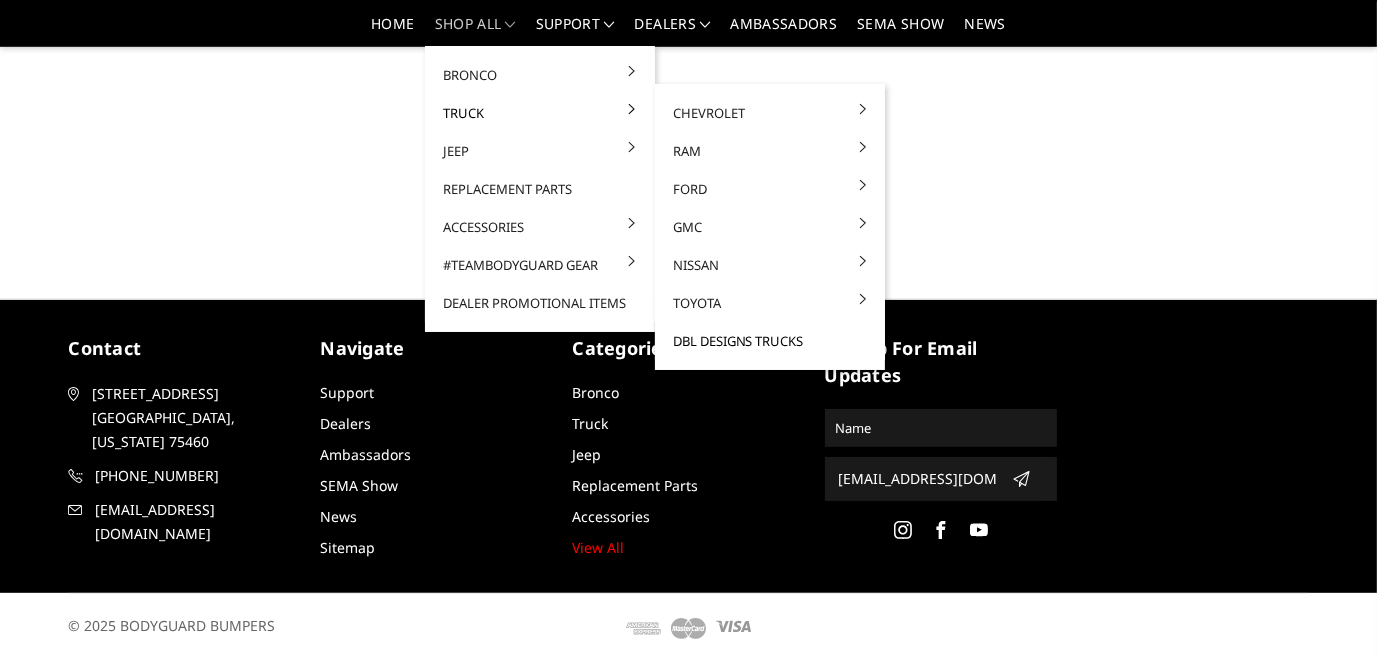 click on "DBL Designs Trucks" at bounding box center (770, 341) 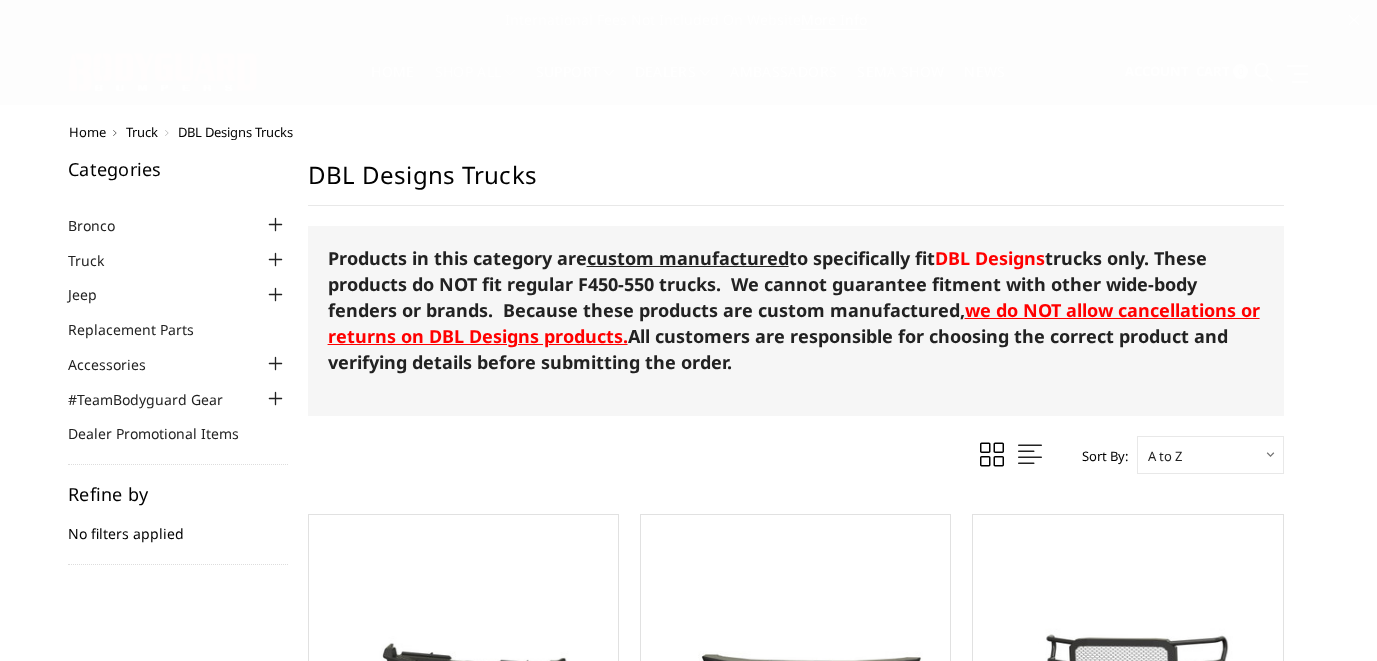 scroll, scrollTop: 0, scrollLeft: 0, axis: both 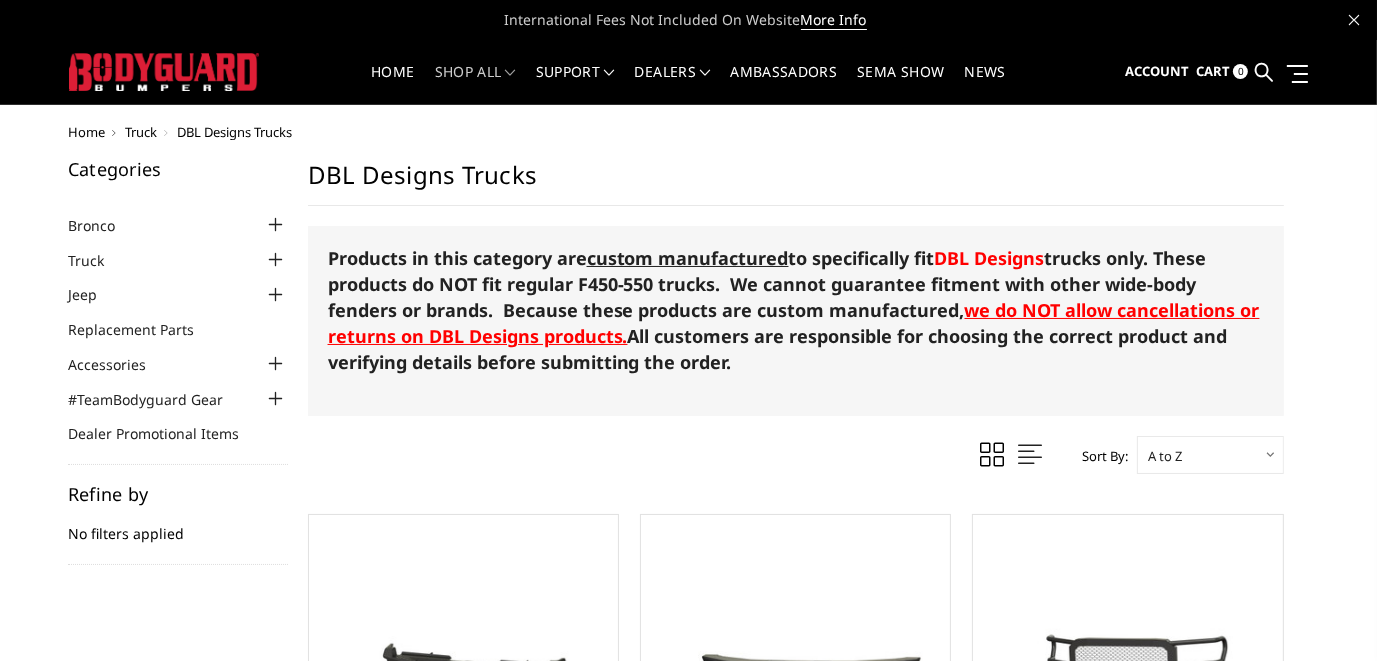 drag, startPoint x: 398, startPoint y: 3, endPoint x: 1332, endPoint y: 181, distance: 950.8102 